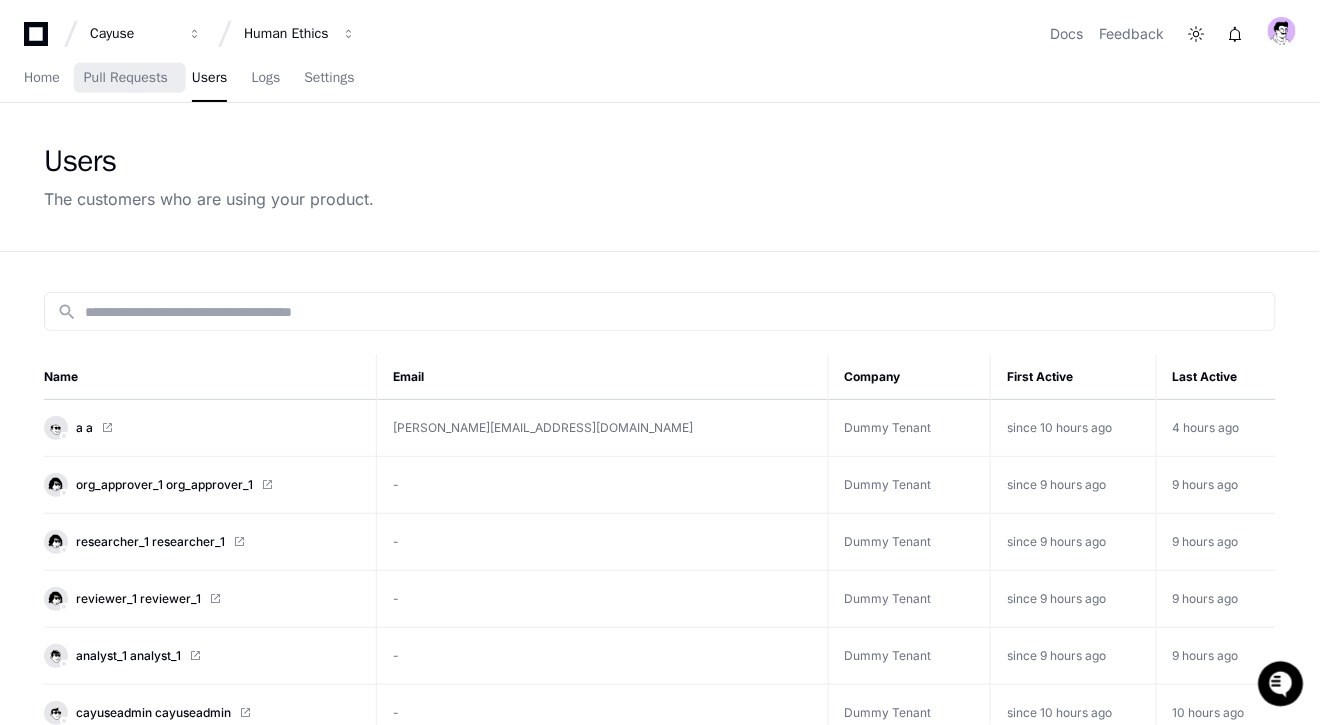 scroll, scrollTop: 0, scrollLeft: 0, axis: both 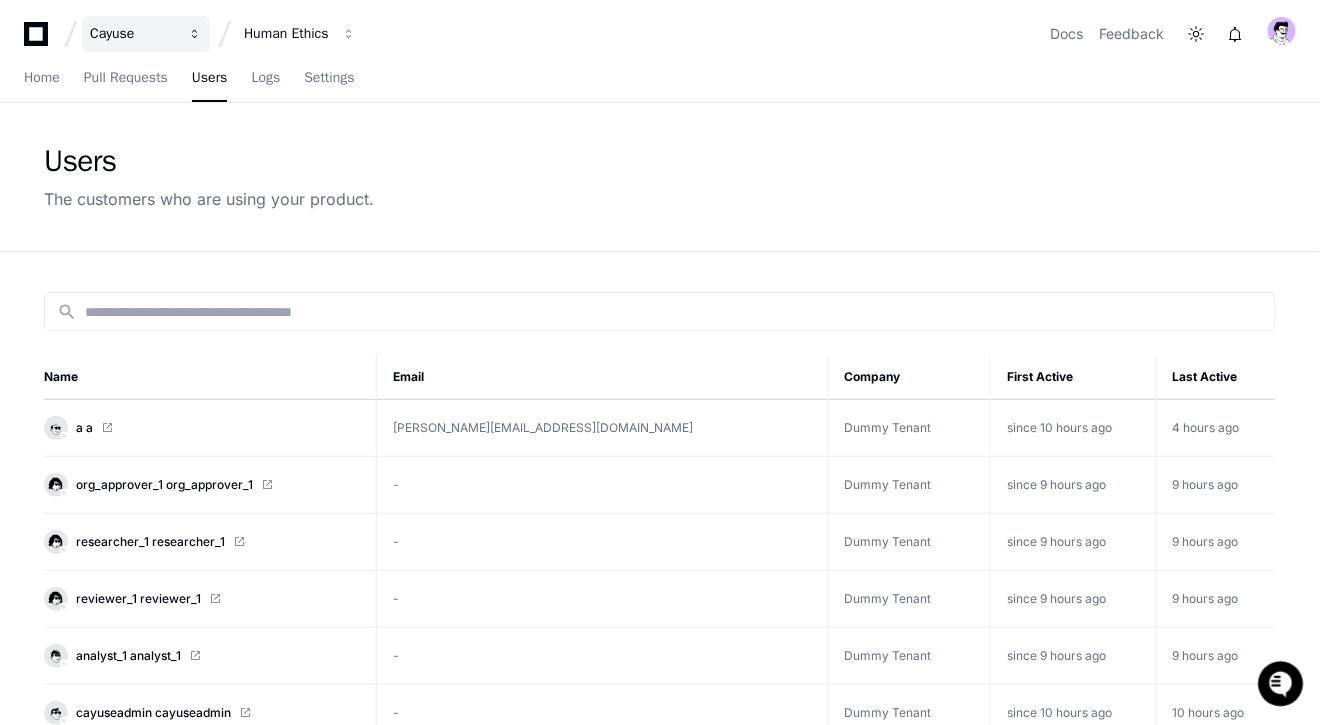 click on "Cayuse" at bounding box center [146, 34] 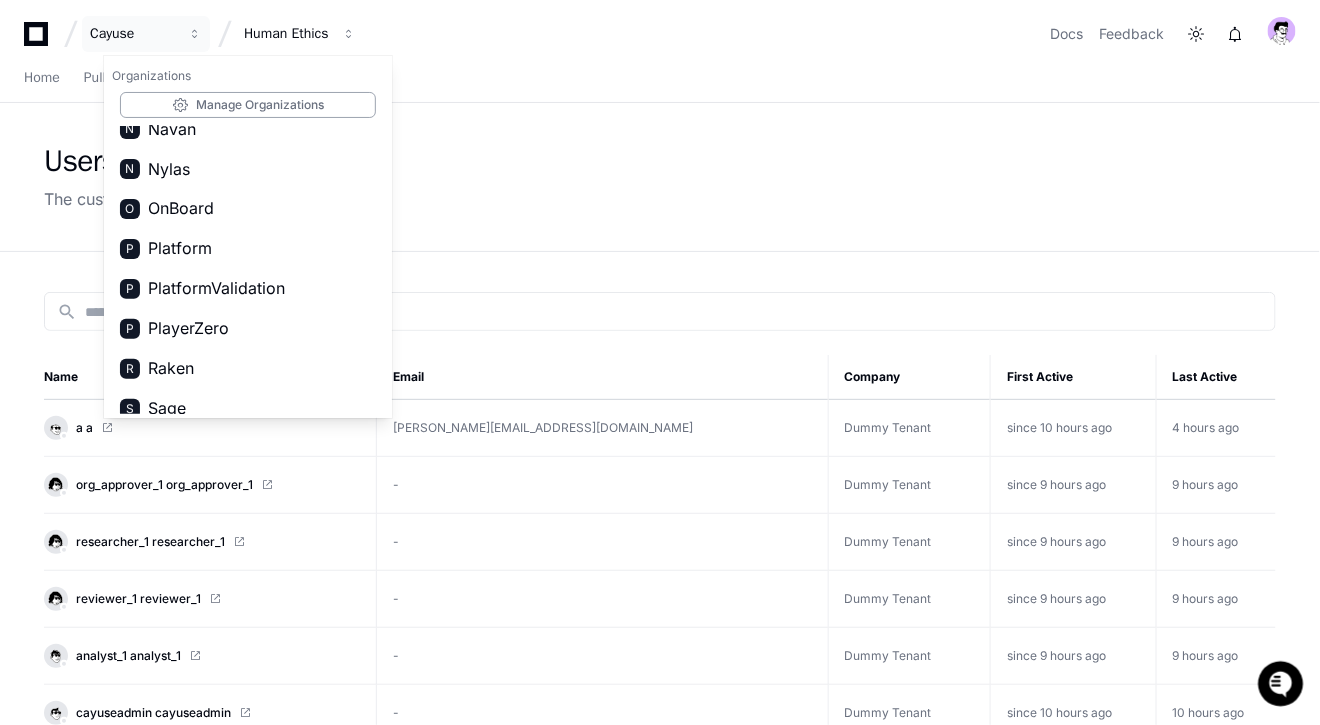 scroll, scrollTop: 1138, scrollLeft: 0, axis: vertical 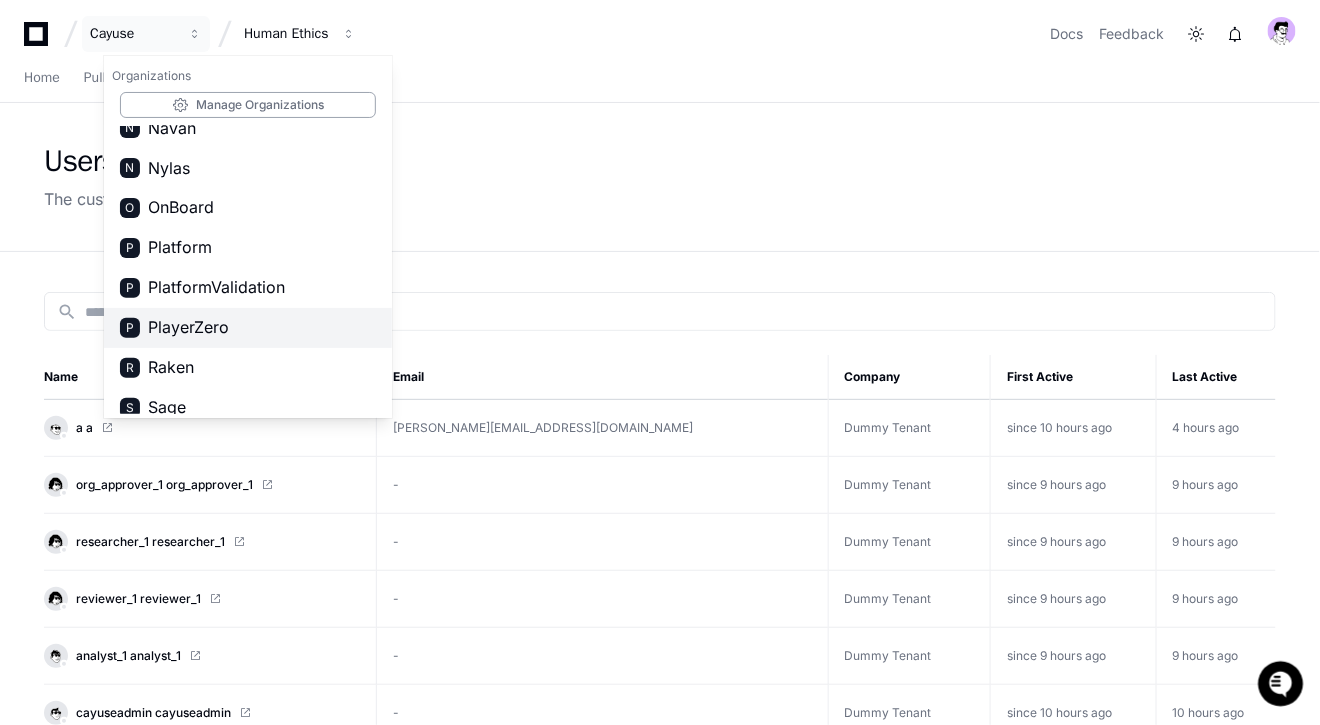 click on "PlayerZero" at bounding box center [188, 328] 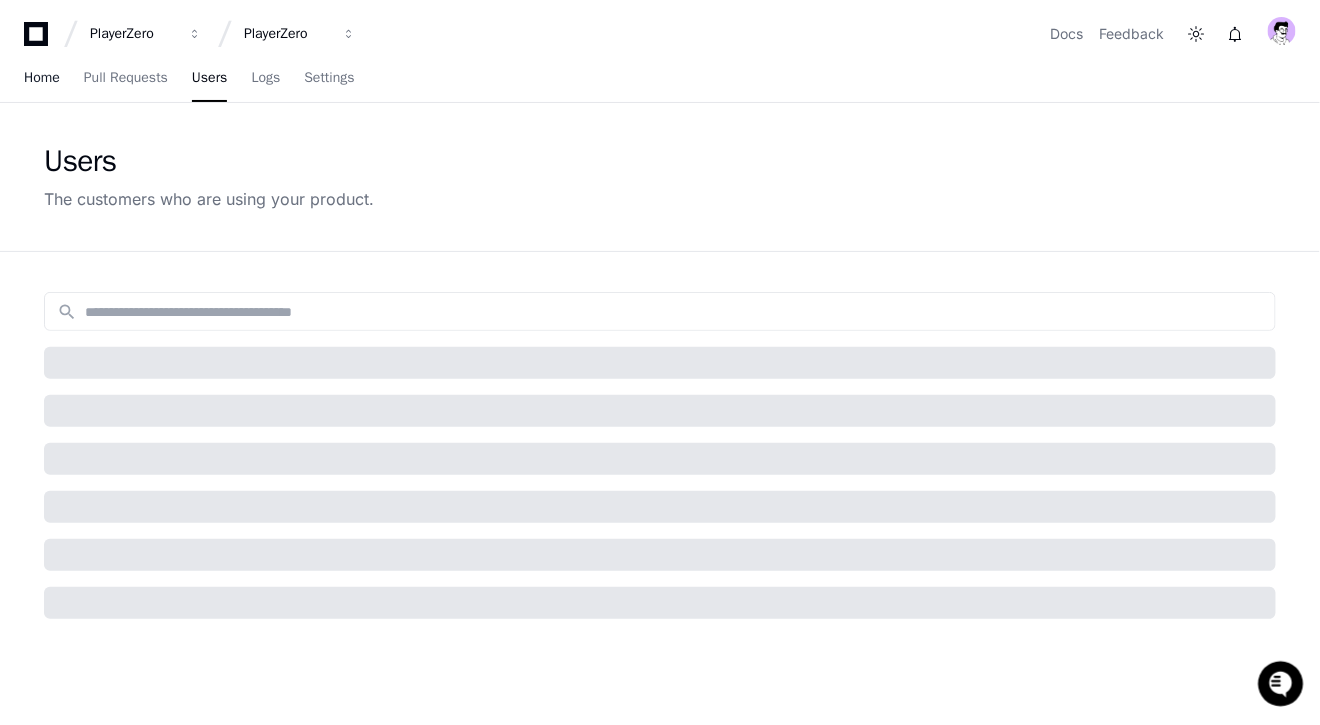 click on "Home" at bounding box center (42, 79) 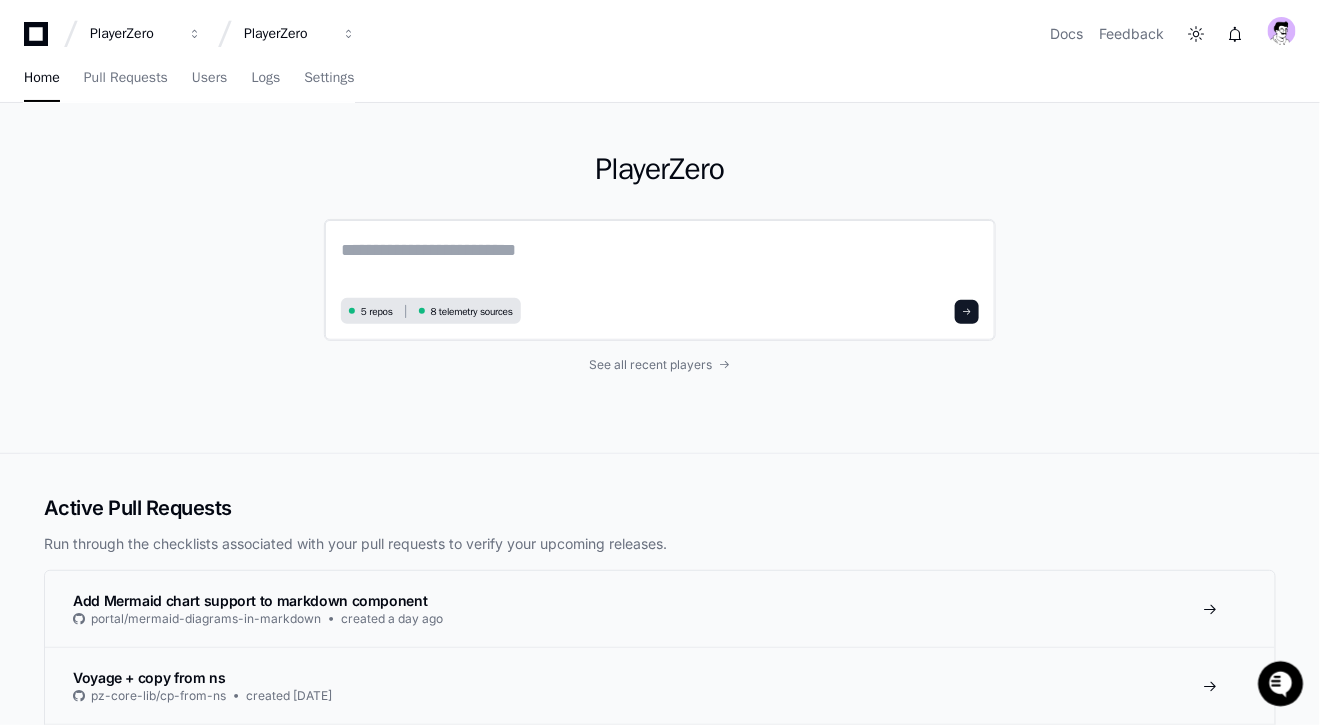 click 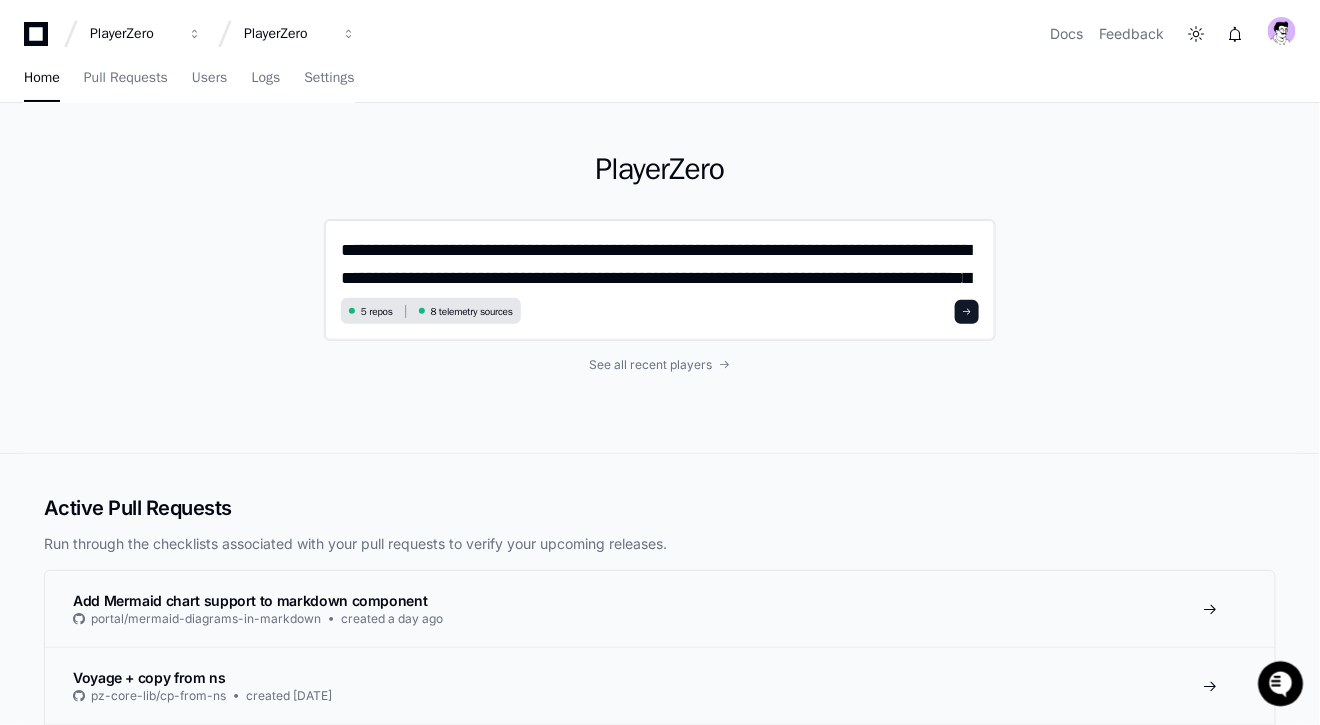 scroll, scrollTop: 0, scrollLeft: 0, axis: both 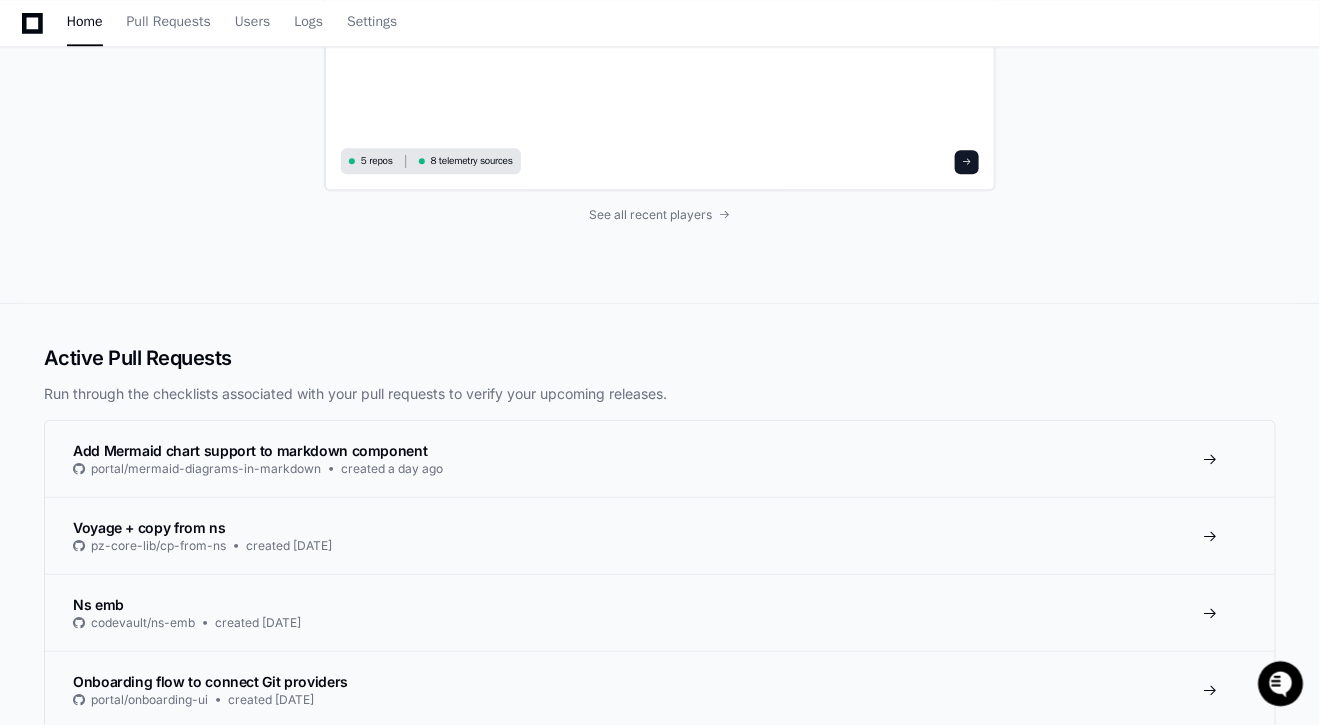 type on "**********" 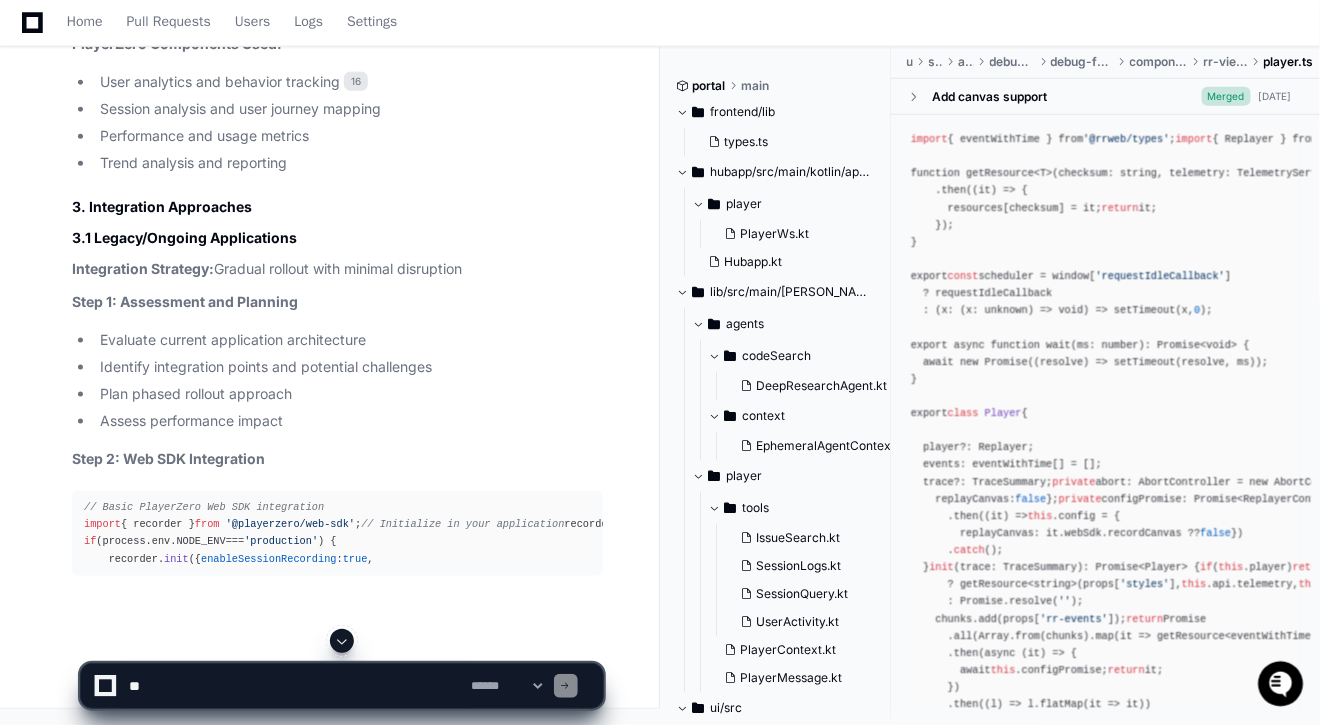 scroll, scrollTop: 5497, scrollLeft: 0, axis: vertical 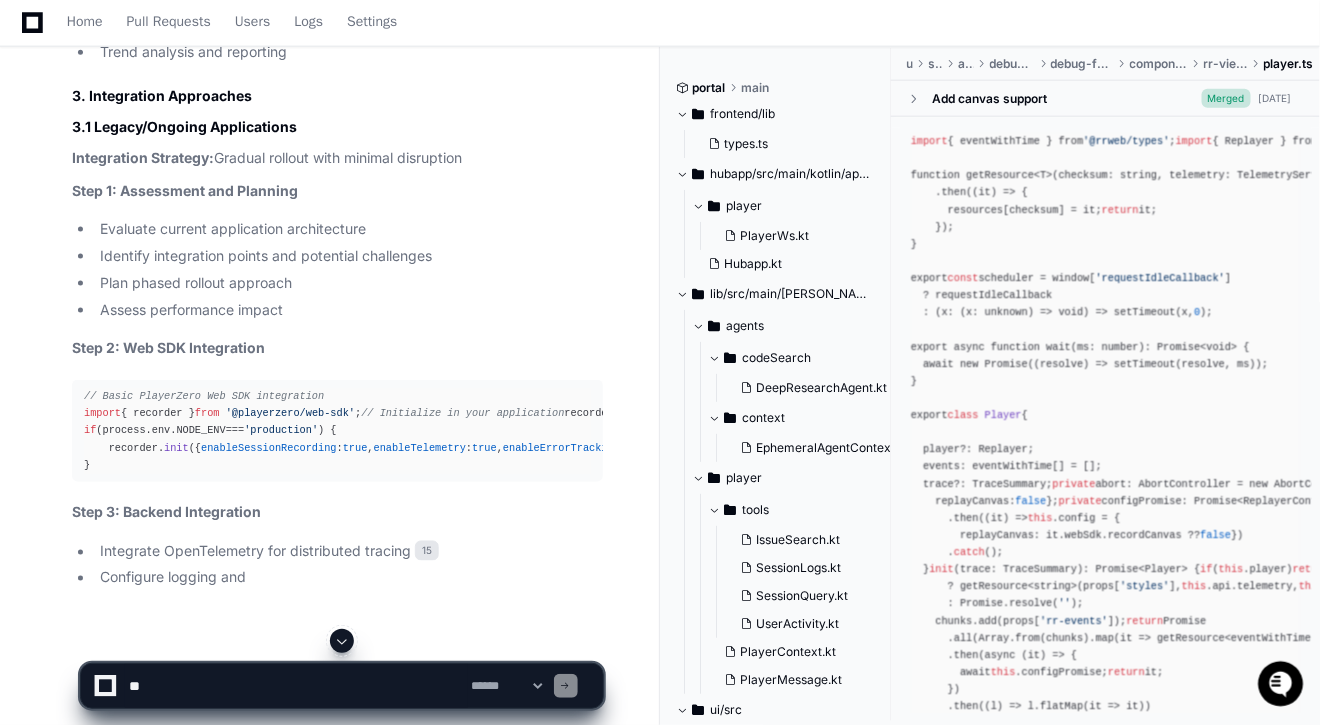 click 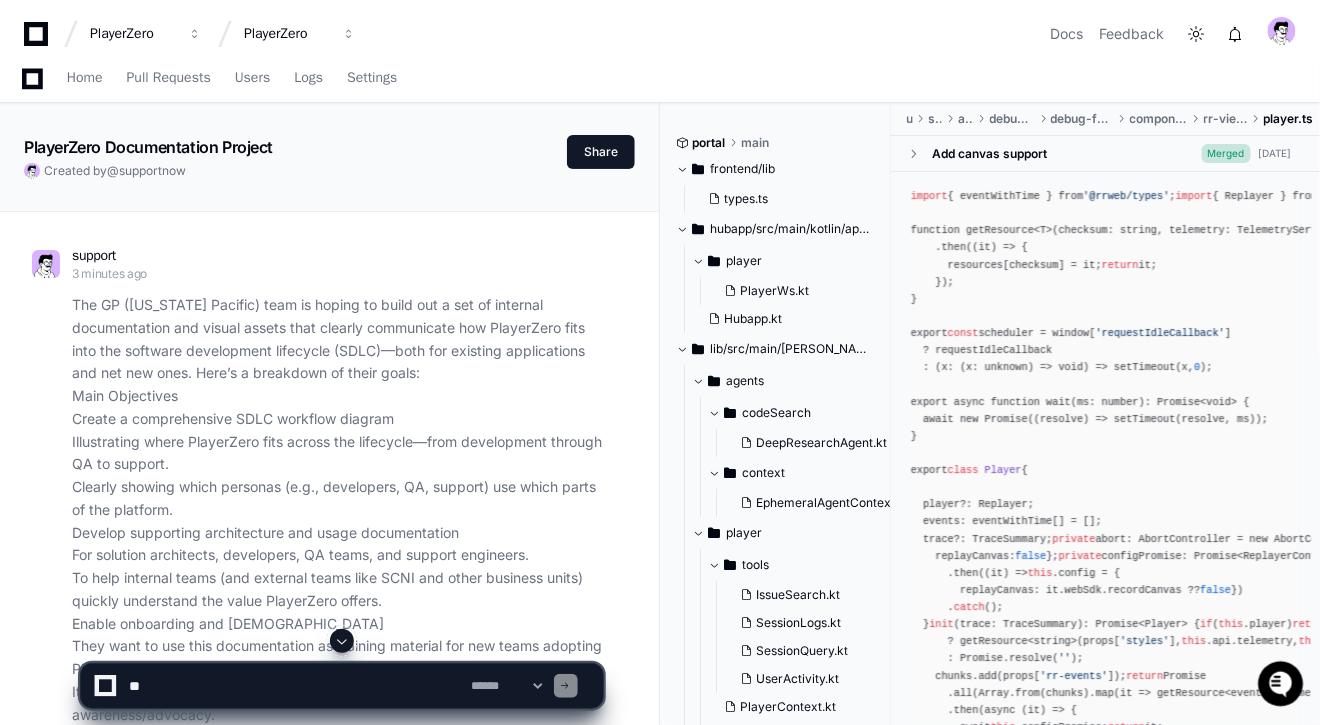 scroll, scrollTop: 323, scrollLeft: 0, axis: vertical 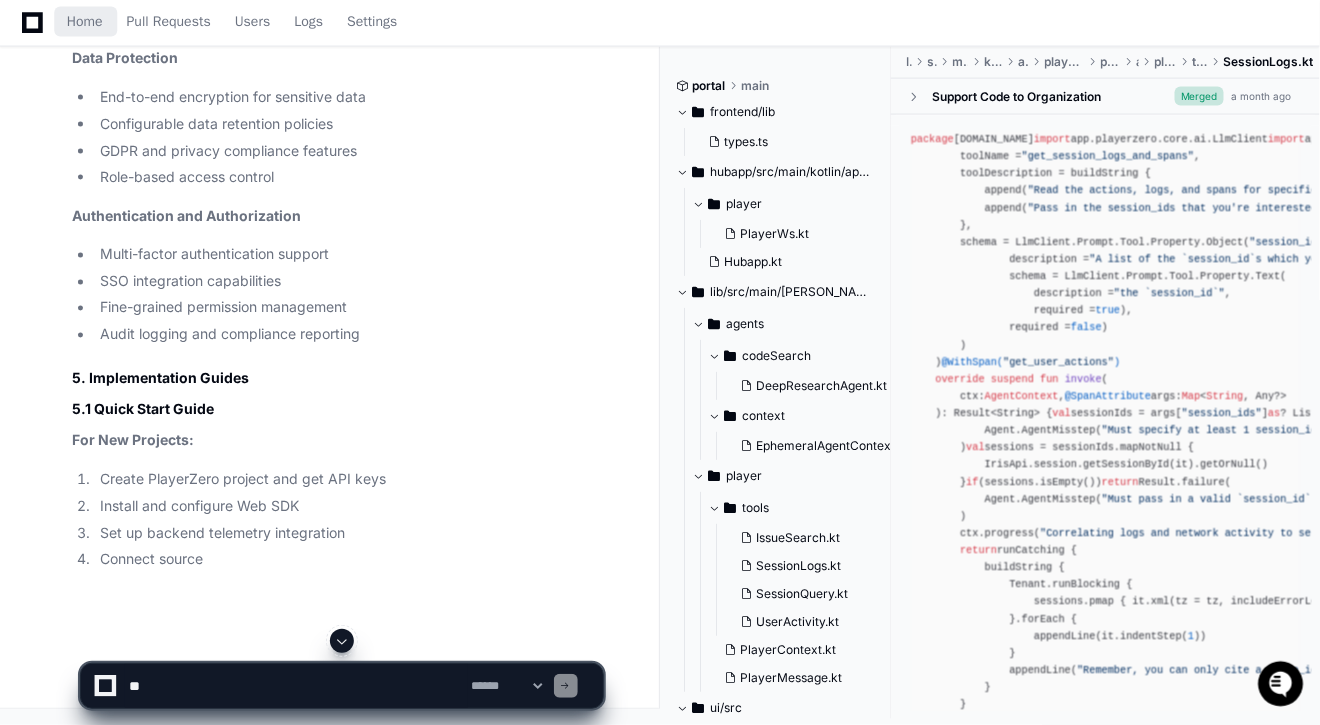 click 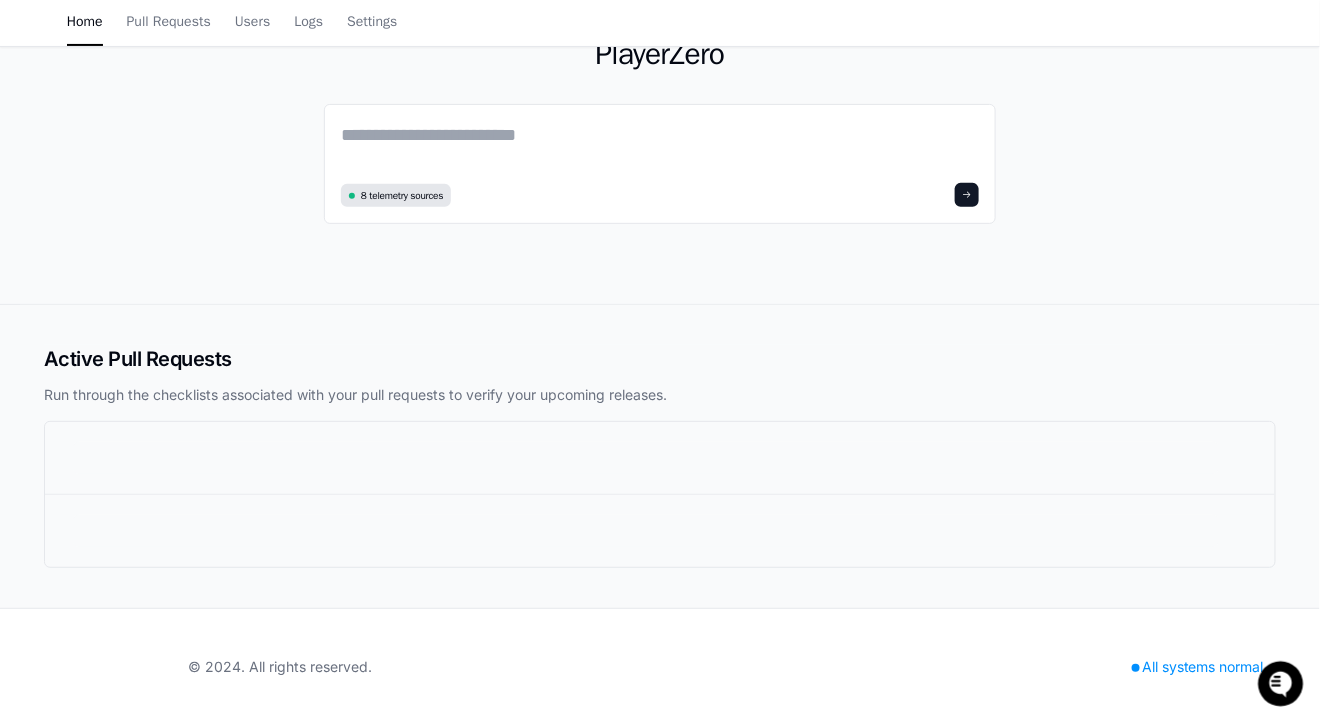 scroll, scrollTop: 0, scrollLeft: 0, axis: both 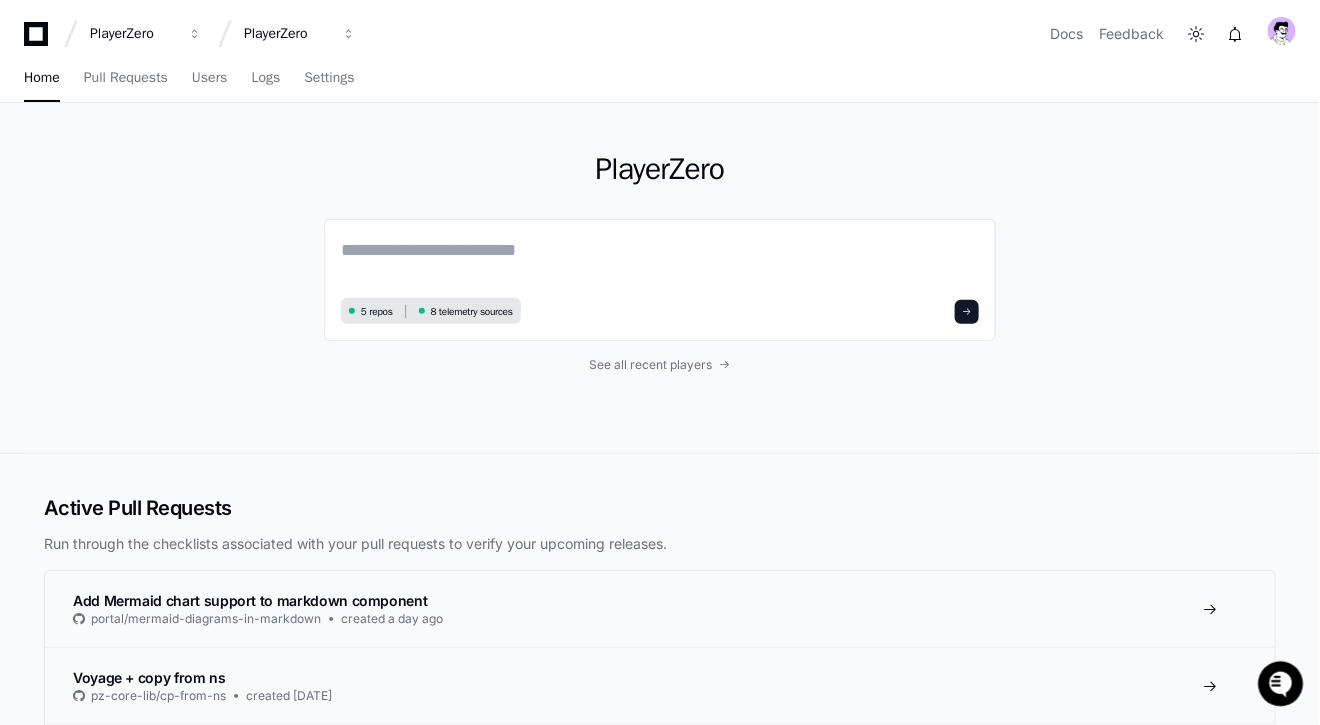 click on "PlayerZero PlayerZero  Docs  Feedback" at bounding box center [660, 26] 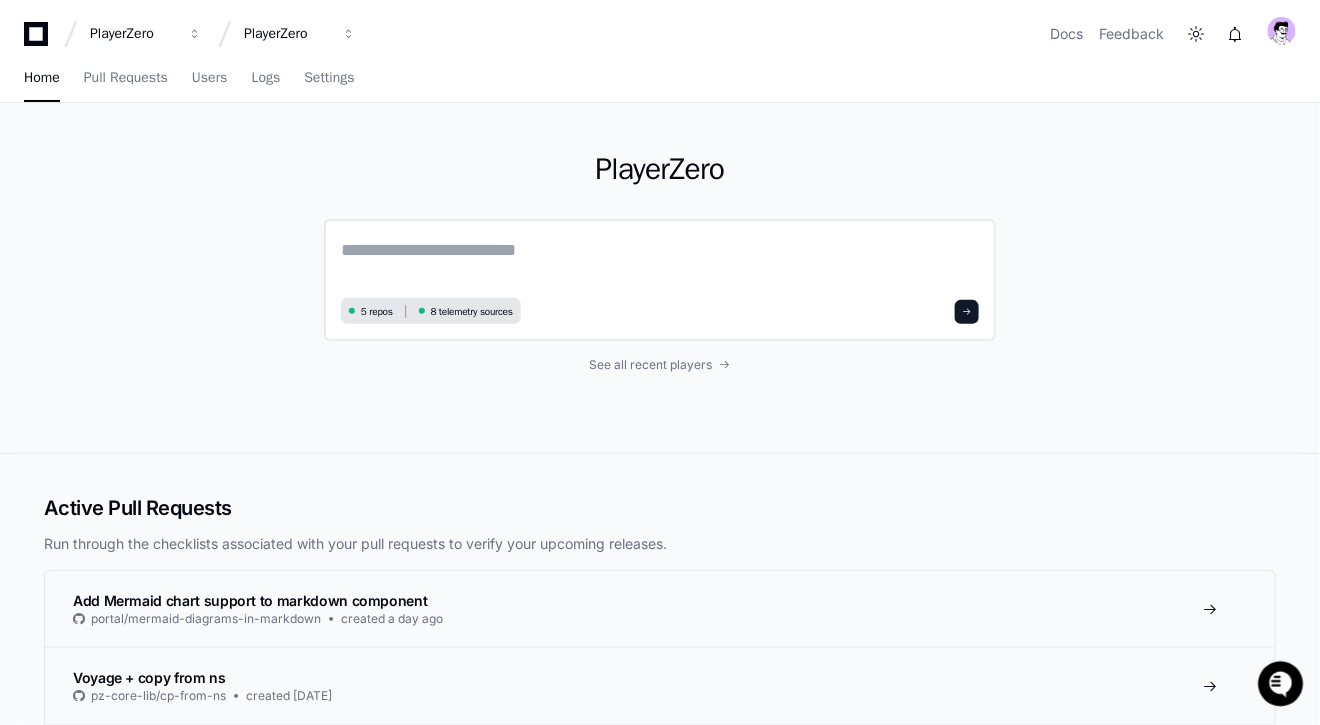 click on "5 repos 8 telemetry sources" 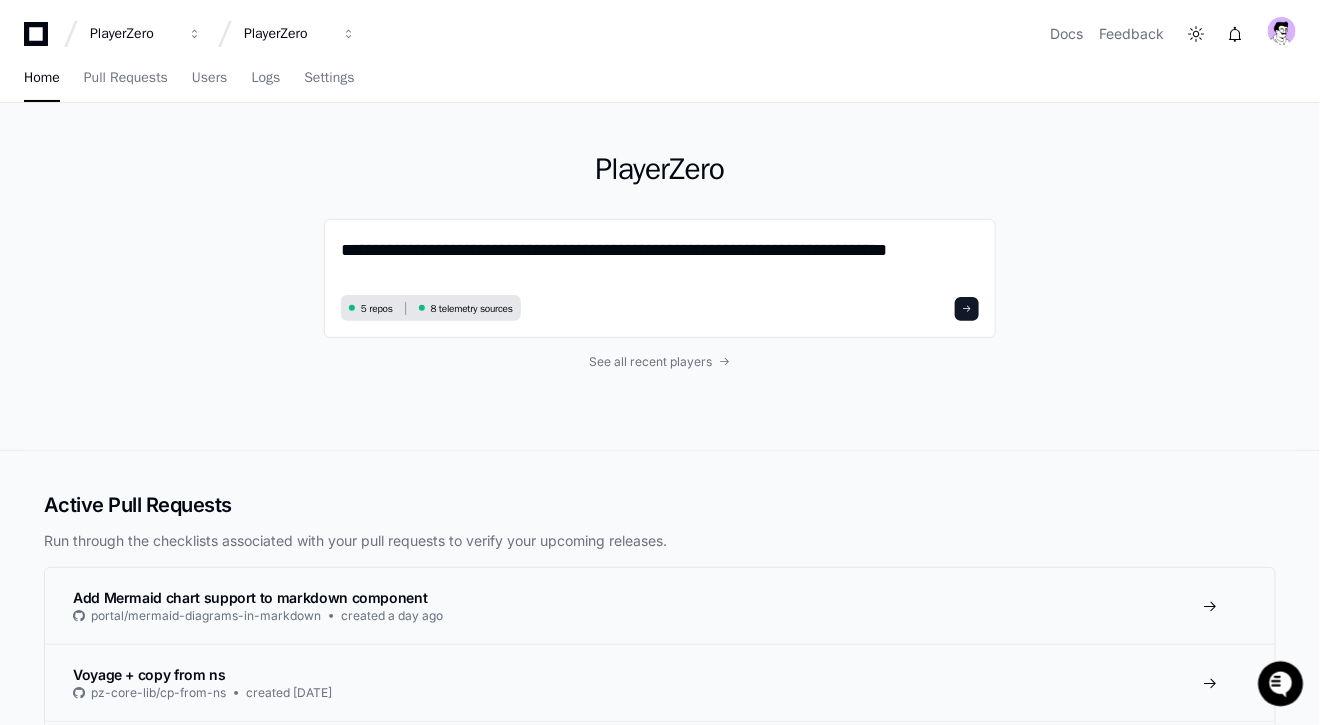 type on "**********" 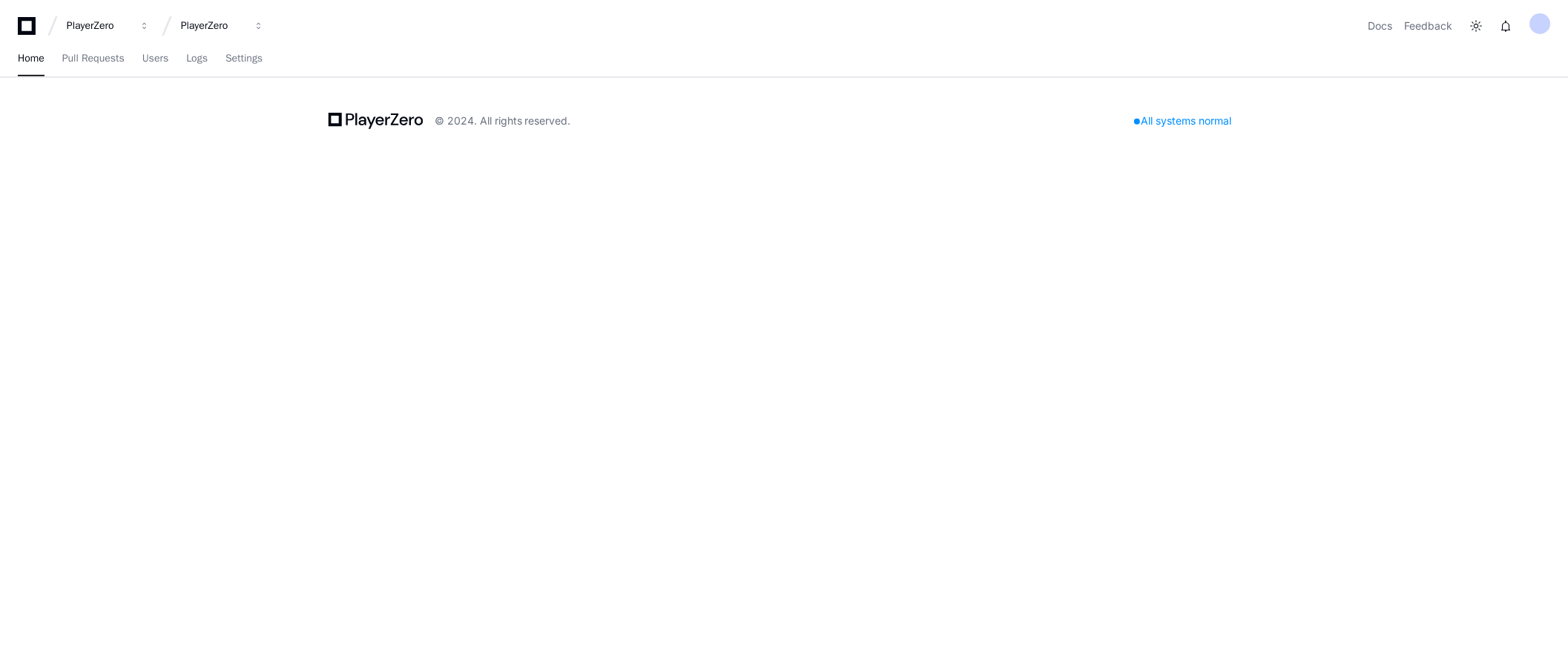scroll, scrollTop: 0, scrollLeft: 0, axis: both 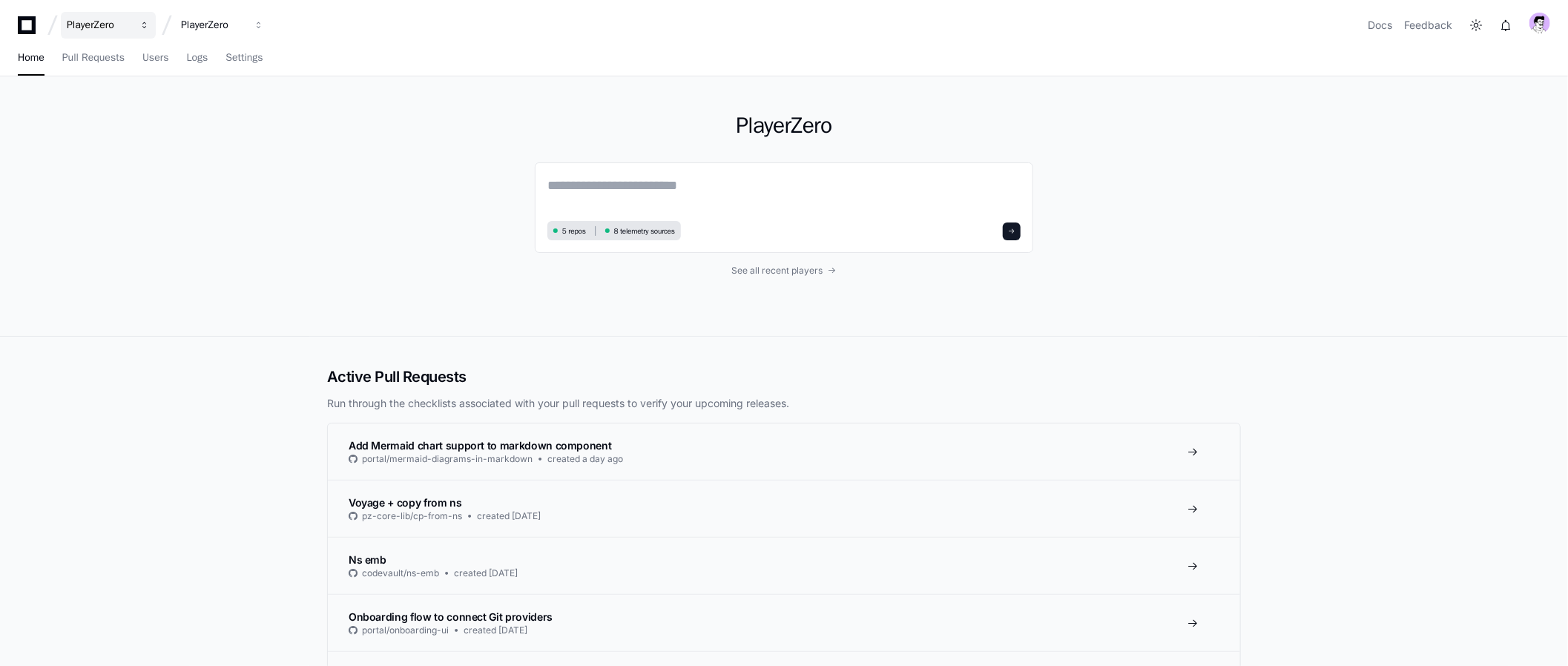 click on "PlayerZero" at bounding box center (99, 25) 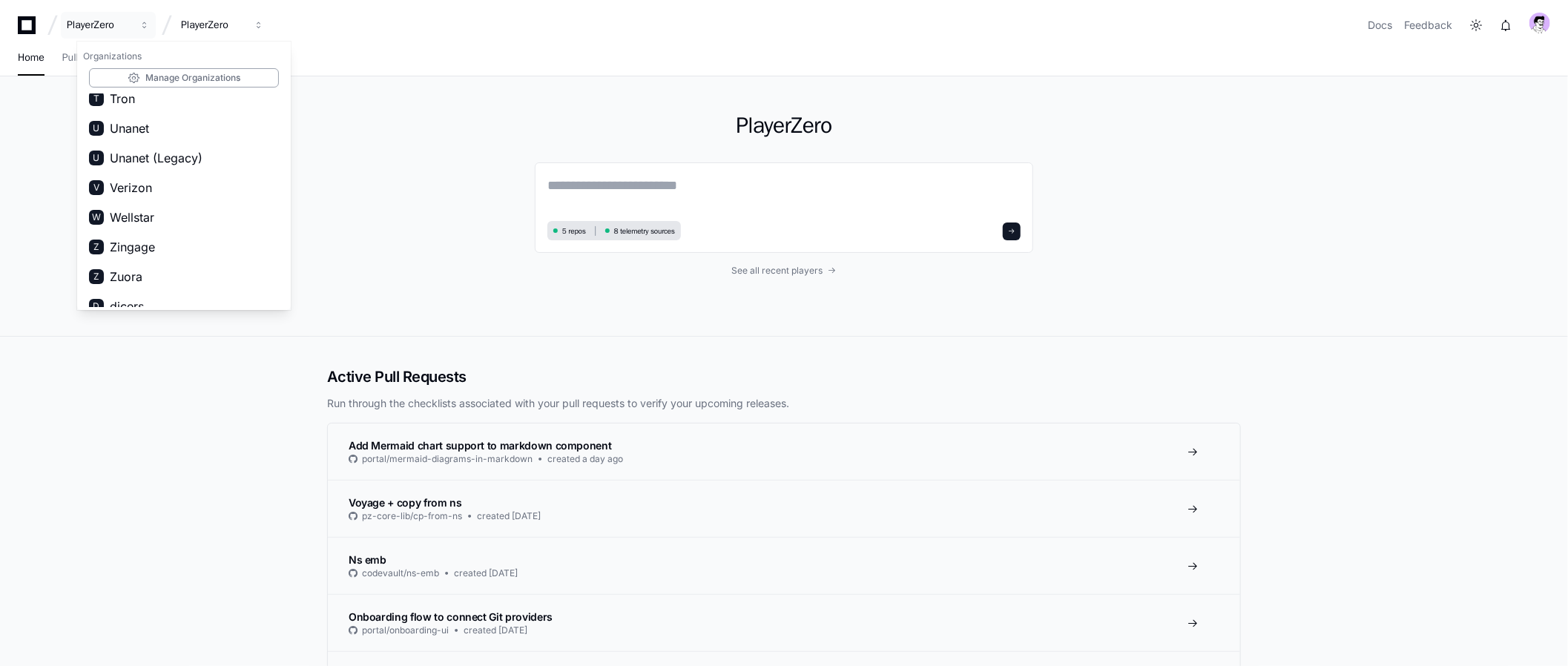 scroll, scrollTop: 0, scrollLeft: 0, axis: both 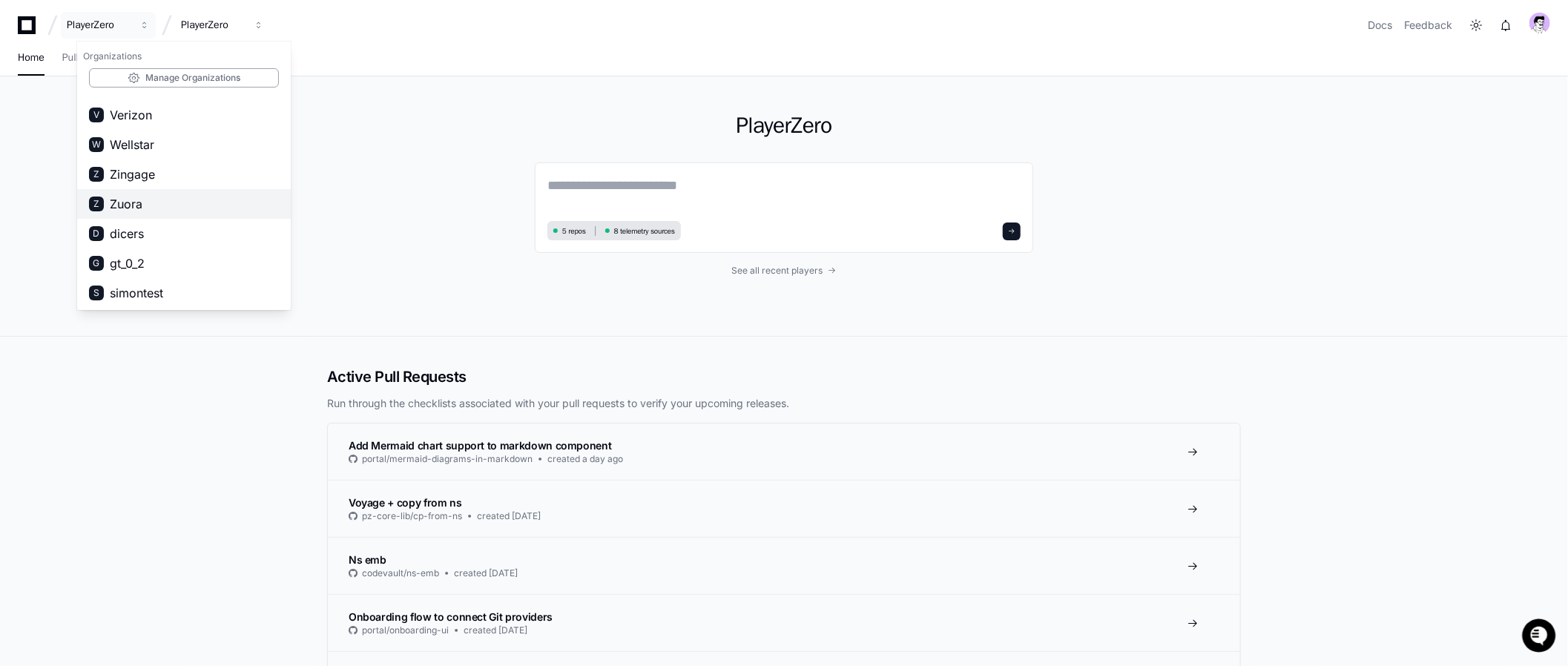 click on "Z  Zuora" at bounding box center (184, 204) 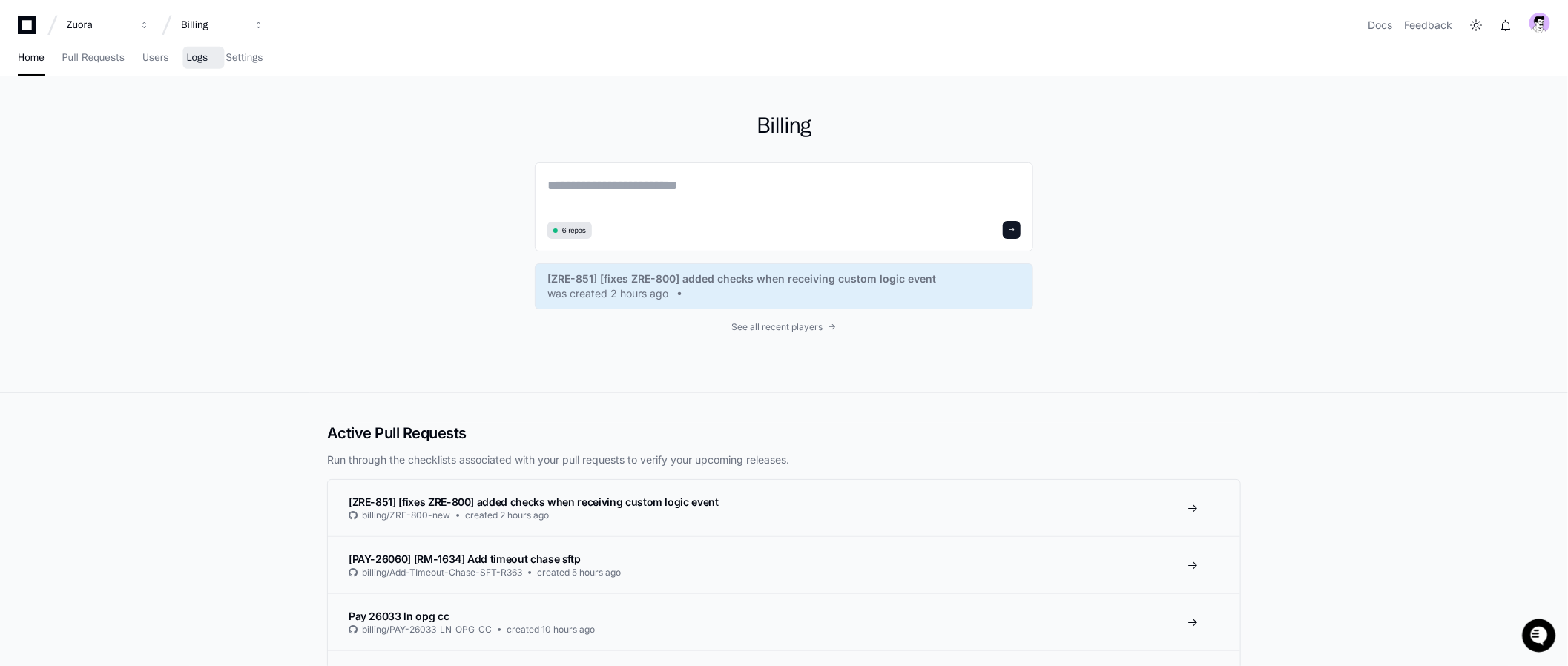 click on "Logs" at bounding box center [197, 58] 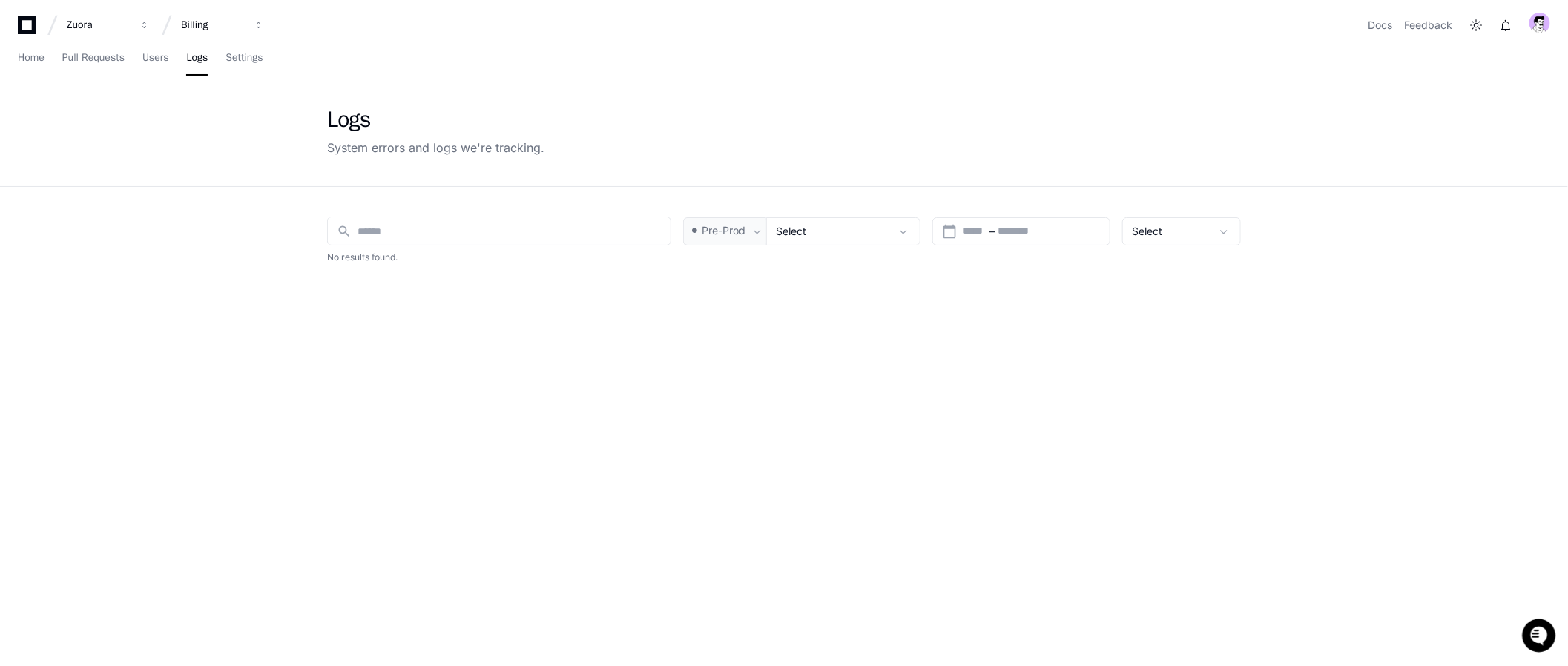 click on "search Pre-Prod Select calendar_today Start – End date Select Issue Dataset First Seen  Last Seen   Occurrences  No results found." 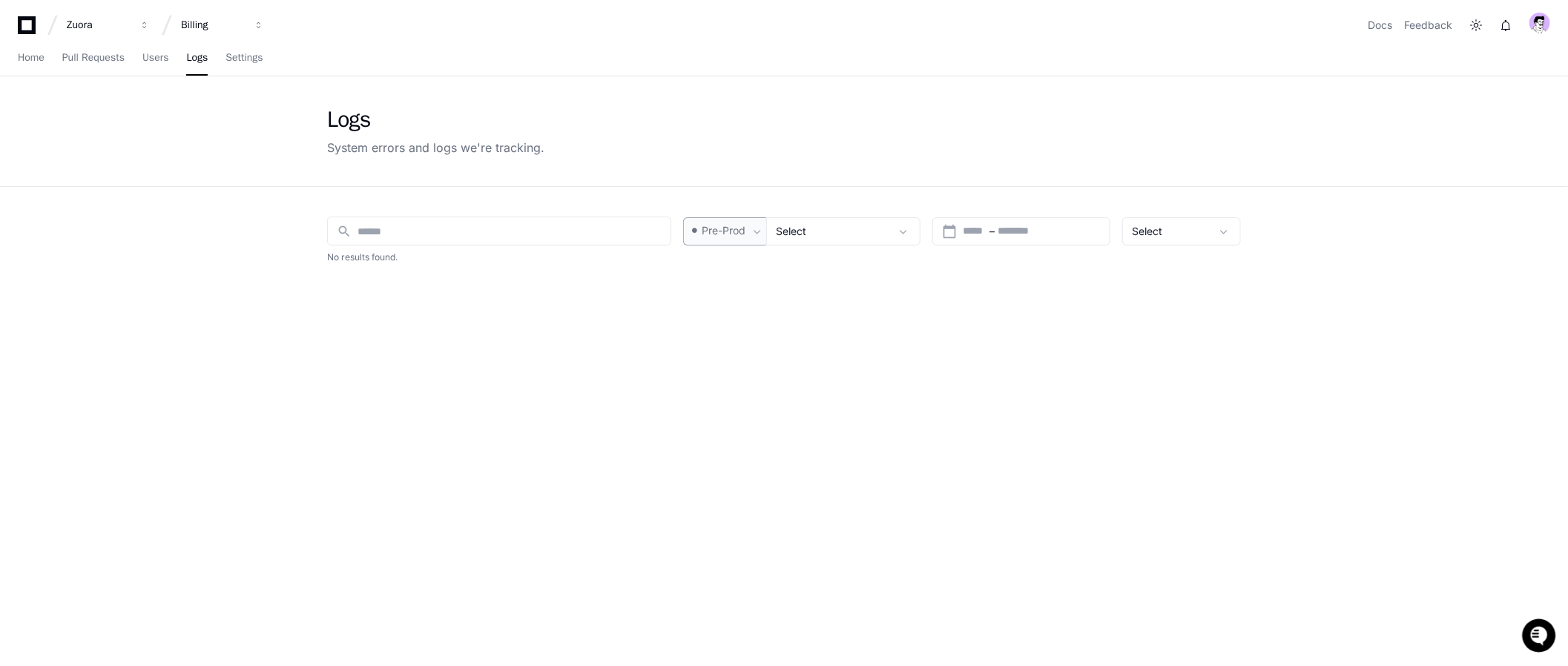 click 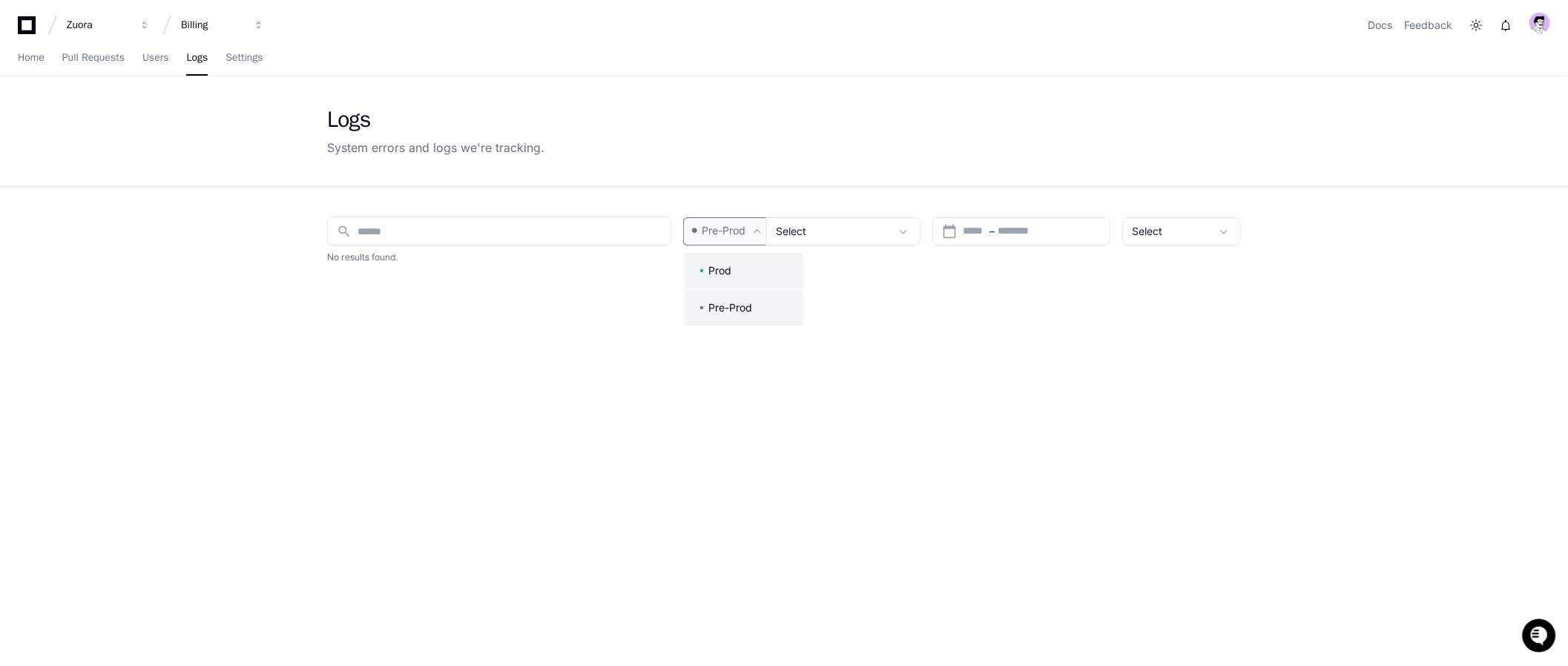 click on "Prod" at bounding box center [744, 271] 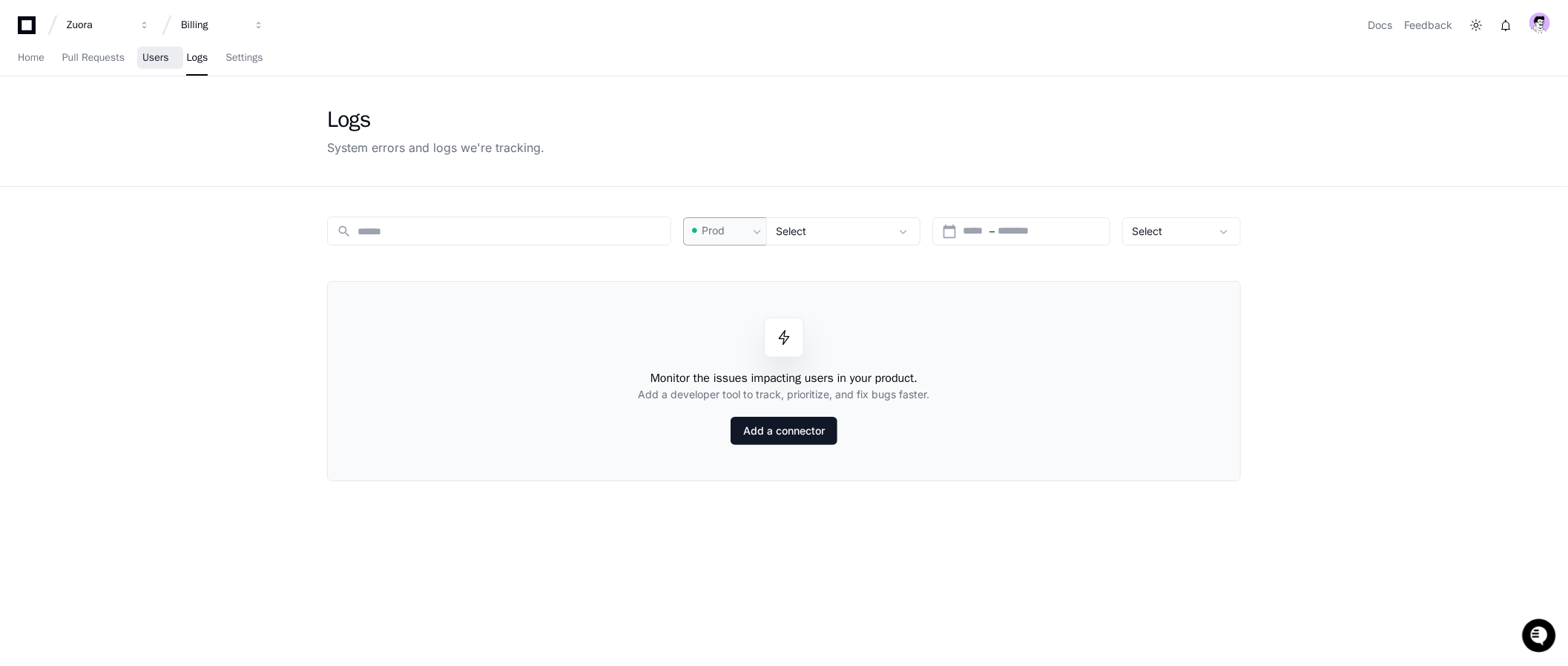 click on "Users" at bounding box center (156, 58) 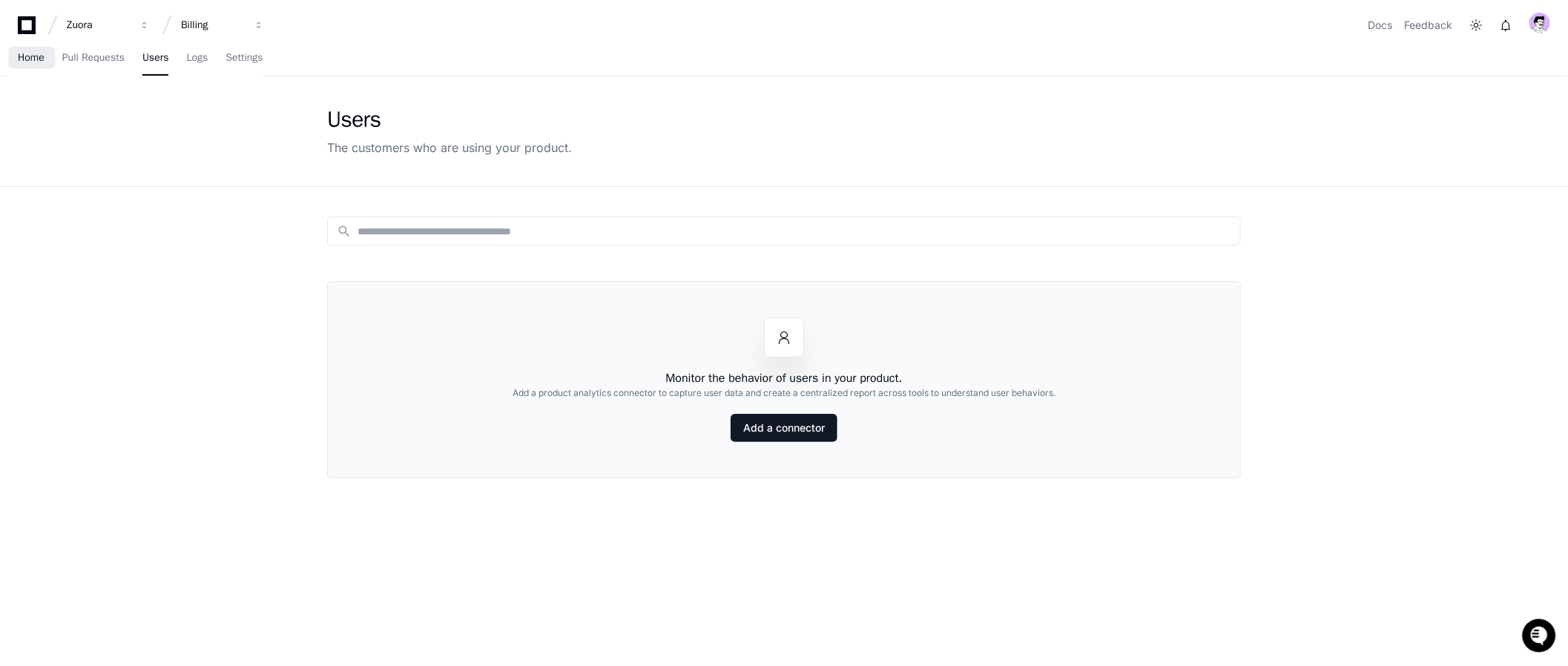 click on "Home" at bounding box center (31, 58) 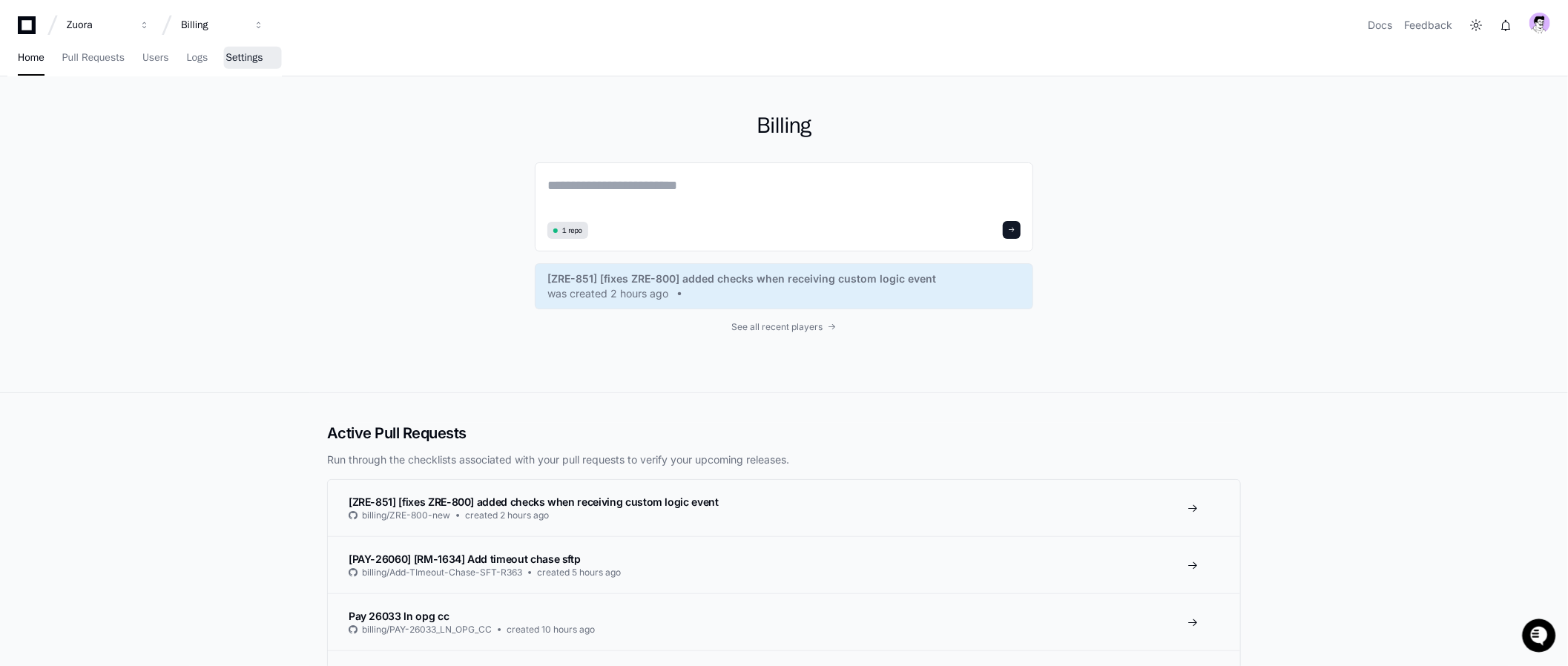 click on "Settings" at bounding box center (244, 58) 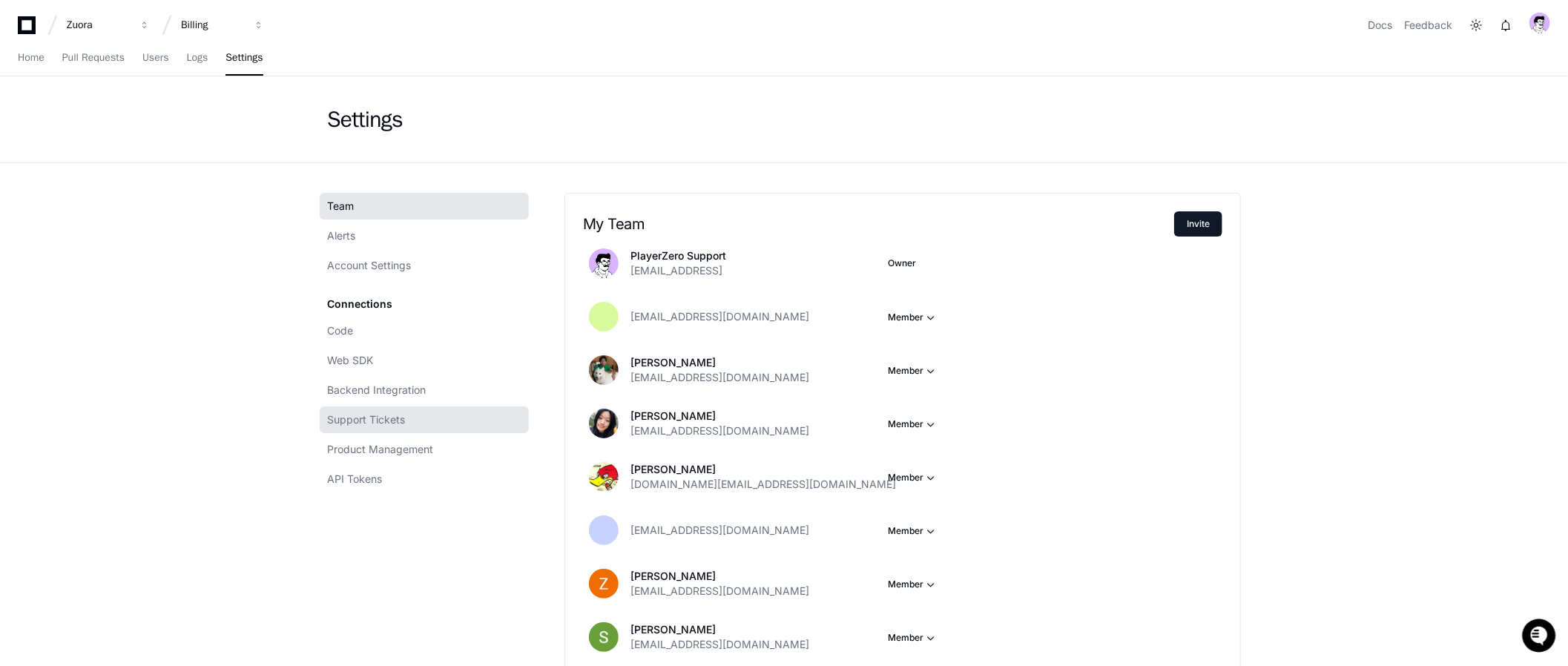 click on "Support Tickets" 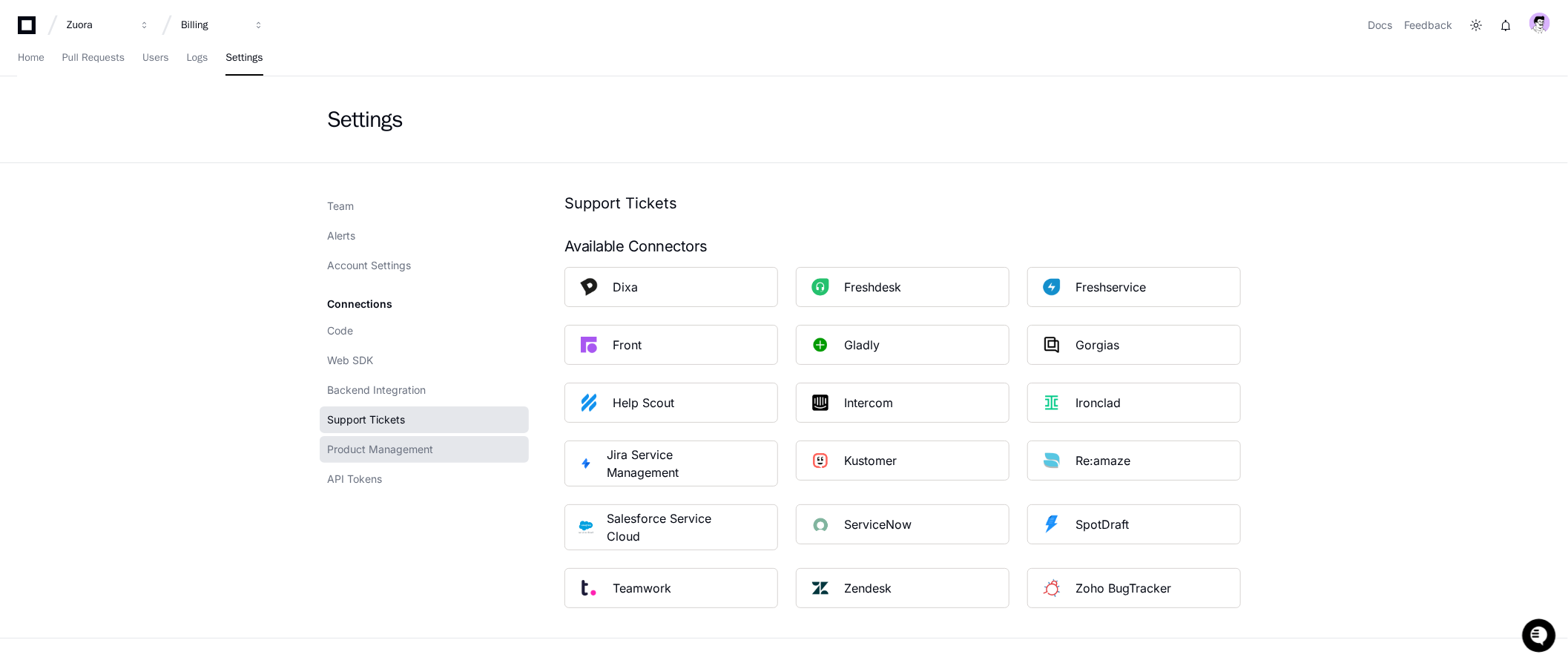 click on "Product Management" 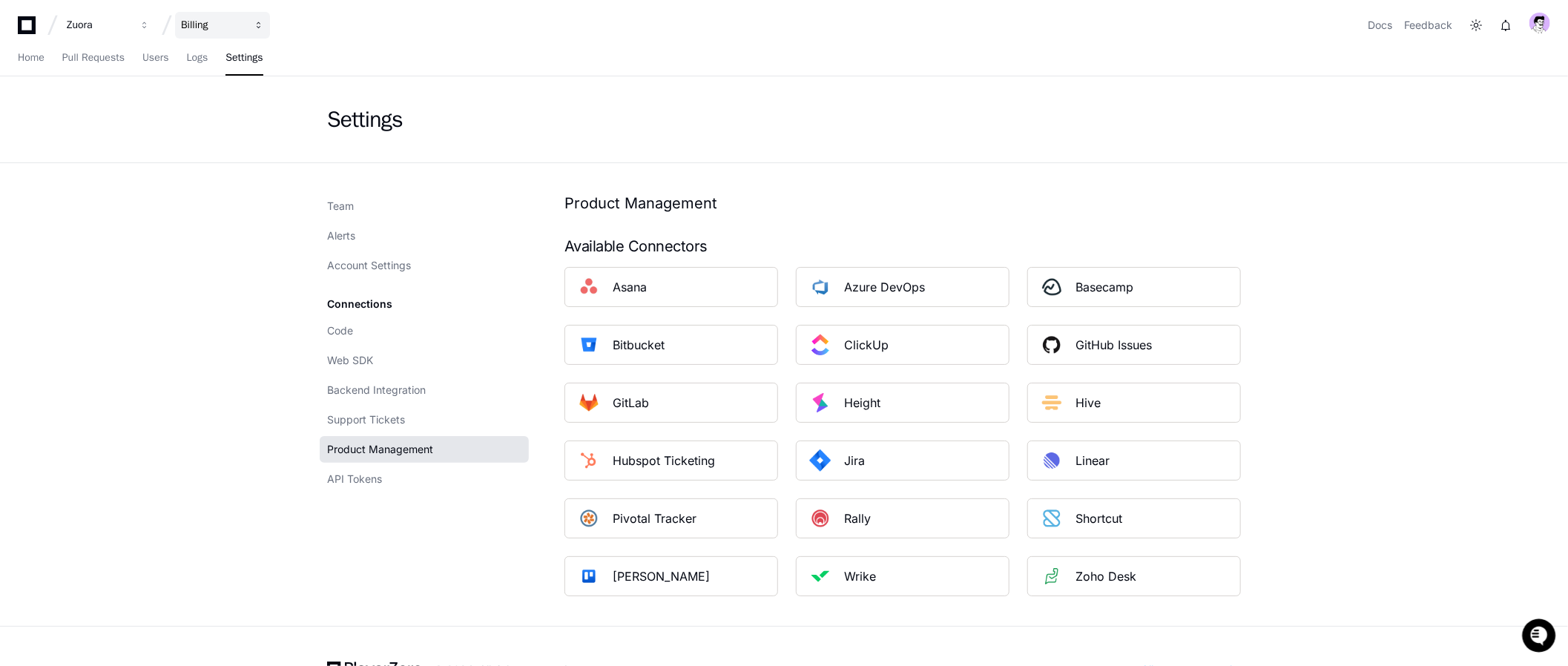 click on "Billing" at bounding box center (223, 25) 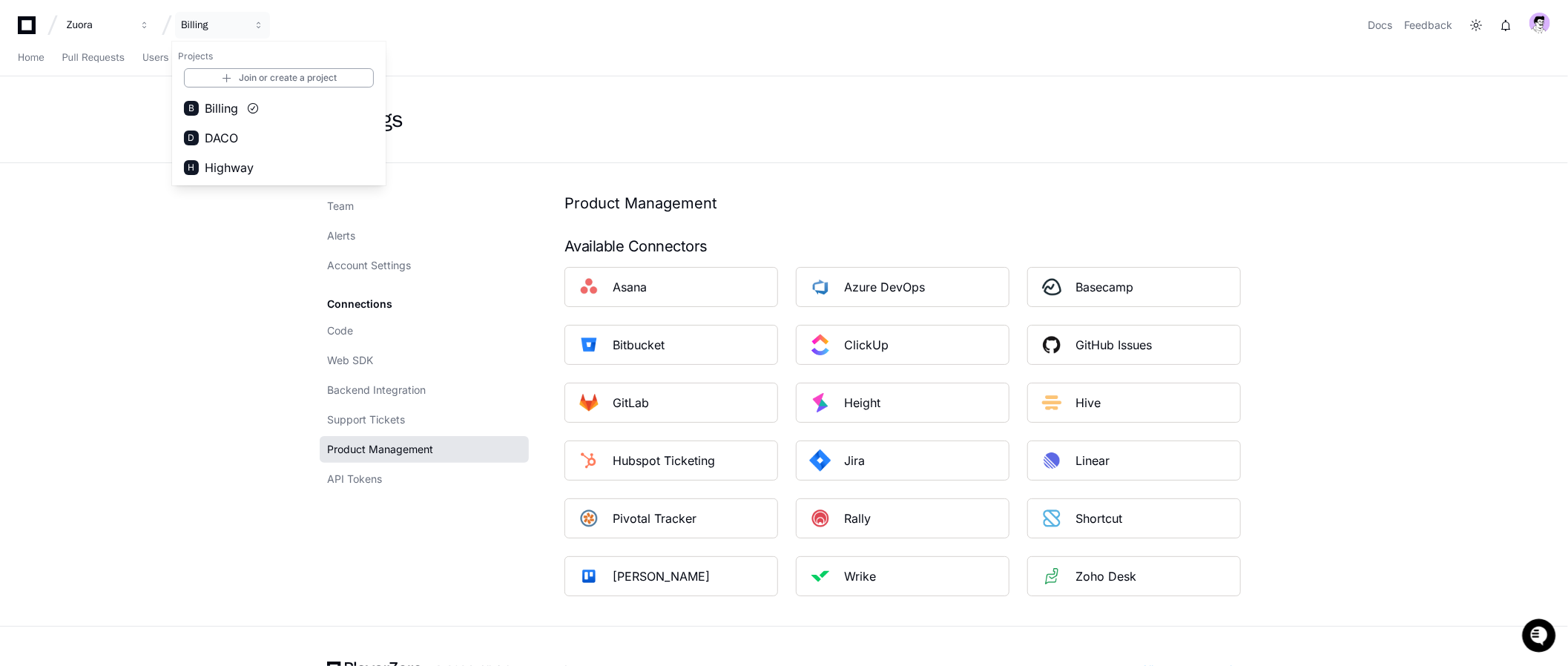 click on "Settings Team Alerts Account Settings Connections Code Web SDK Backend Integration Support Tickets Product Management API Tokens Product Management Available Connectors Asana Azure DevOps Basecamp Bitbucket ClickUp GitHub Issues GitLab Height Hive Hubspot Ticketing Jira Linear Pivotal Tracker Rally Shortcut Trello Wrike Zoho Desk" 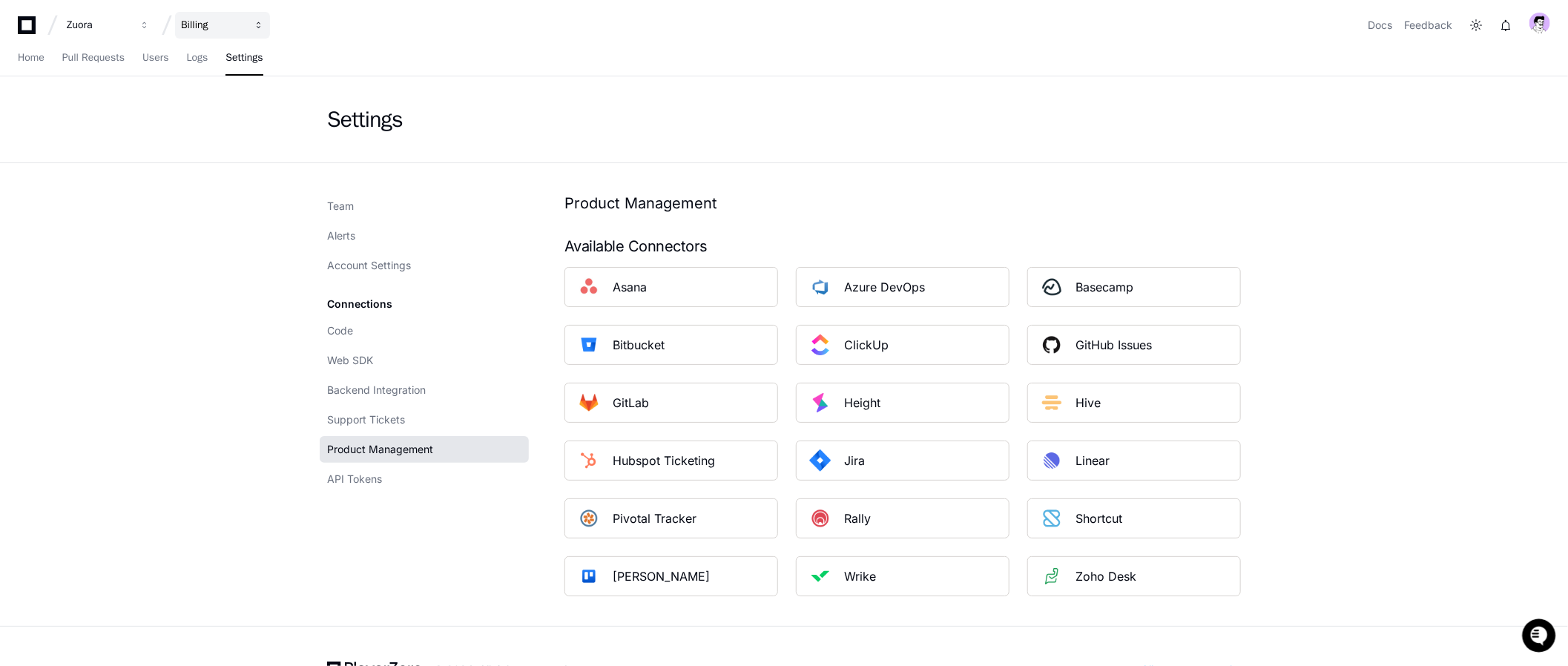 click on "Billing" at bounding box center (223, 25) 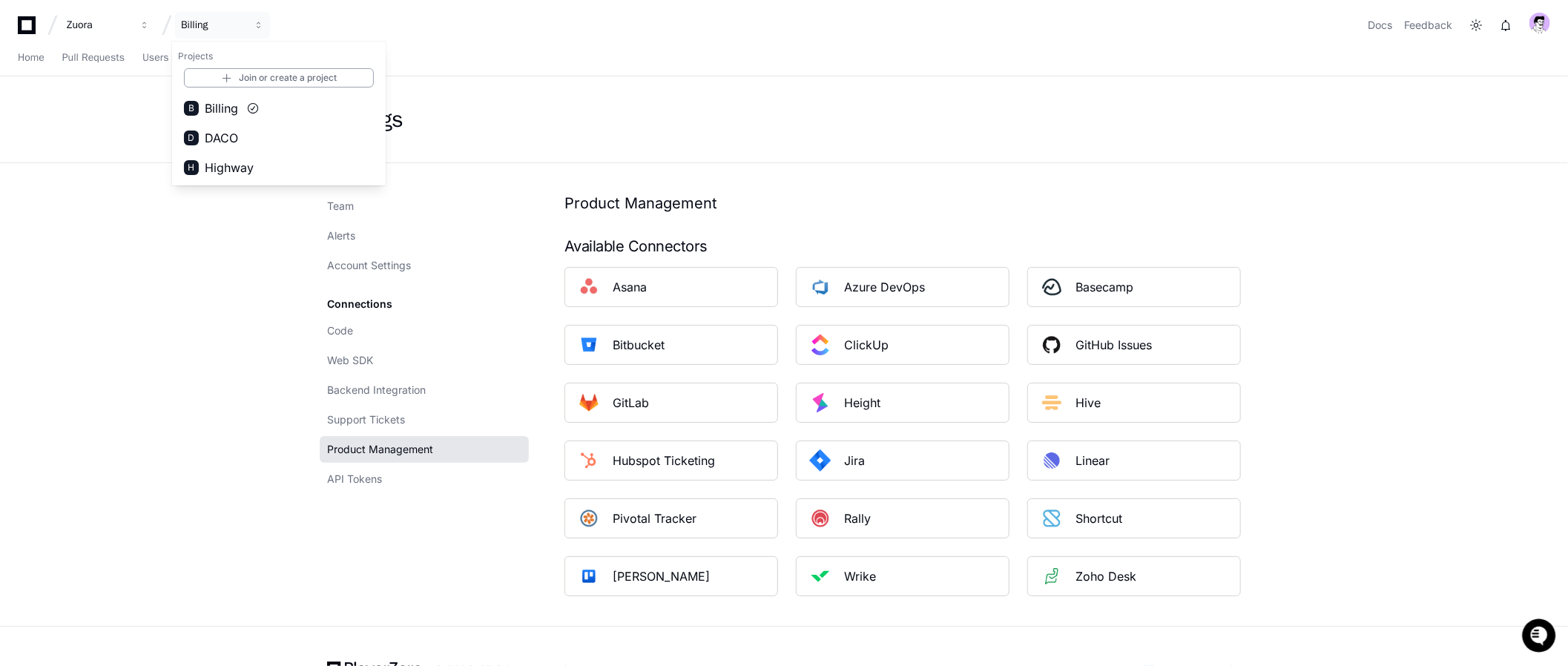 click on "Settings Team Alerts Account Settings Connections Code Web SDK Backend Integration Support Tickets Product Management API Tokens Product Management Available Connectors Asana Azure DevOps Basecamp Bitbucket ClickUp GitHub Issues GitLab Height Hive Hubspot Ticketing Jira Linear Pivotal Tracker Rally Shortcut Trello Wrike Zoho Desk" 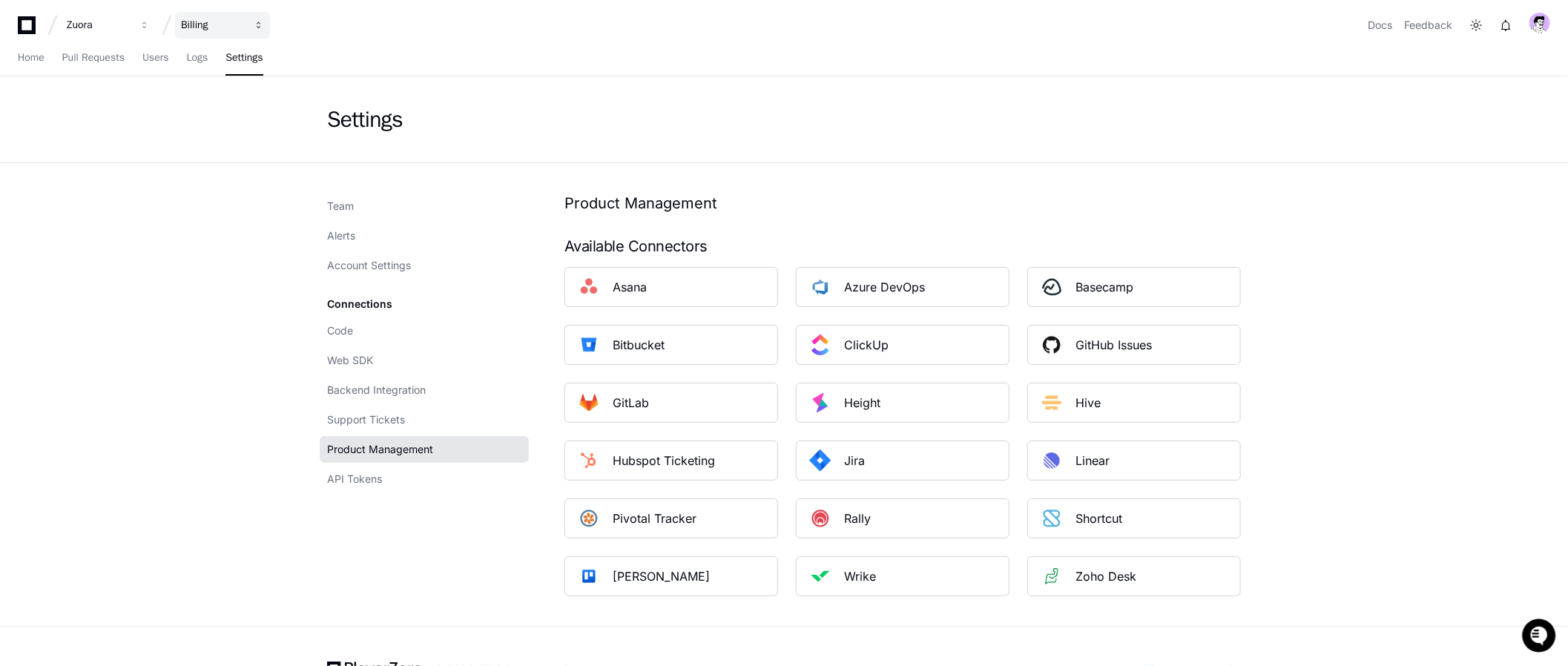 click on "Billing" at bounding box center (99, 25) 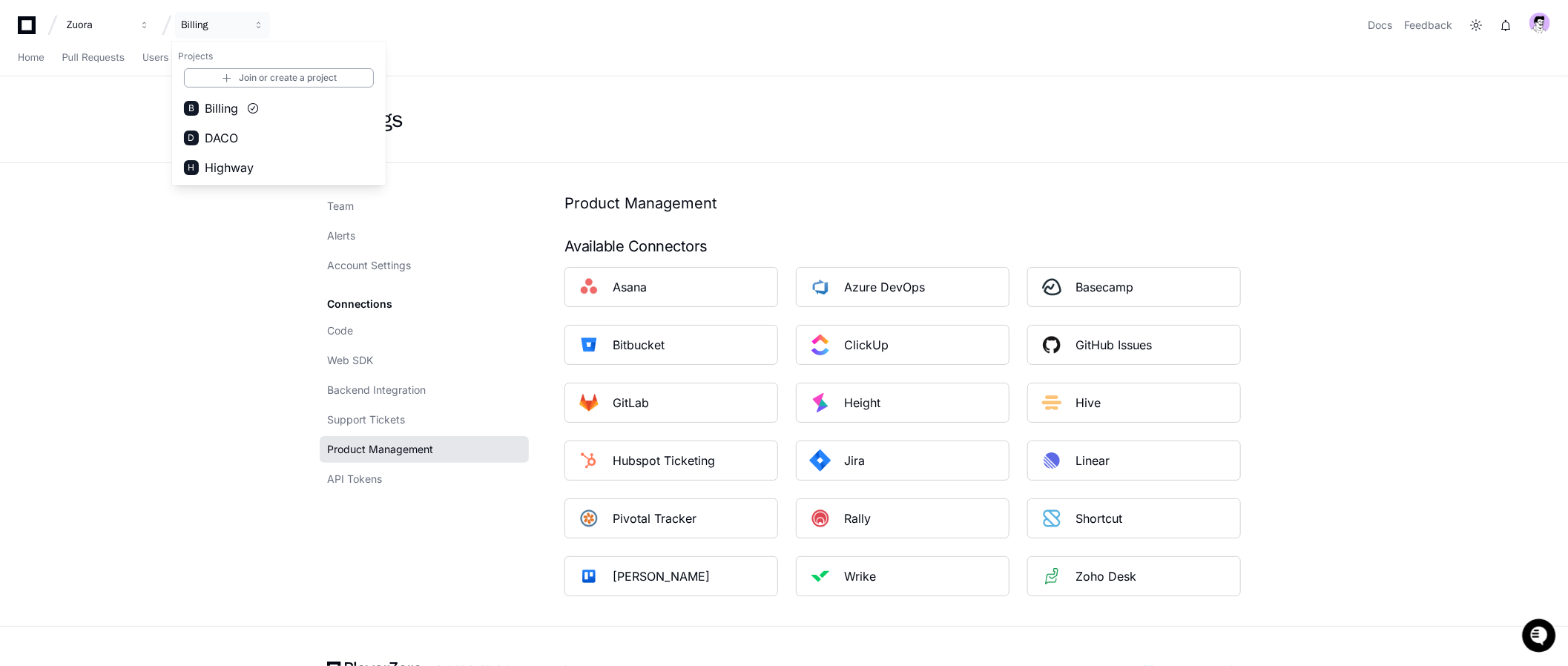 click on "Settings Team Alerts Account Settings Connections Code Web SDK Backend Integration Support Tickets Product Management API Tokens Product Management Available Connectors Asana Azure DevOps Basecamp Bitbucket ClickUp GitHub Issues GitLab Height Hive Hubspot Ticketing Jira Linear Pivotal Tracker Rally Shortcut Trello Wrike Zoho Desk" 